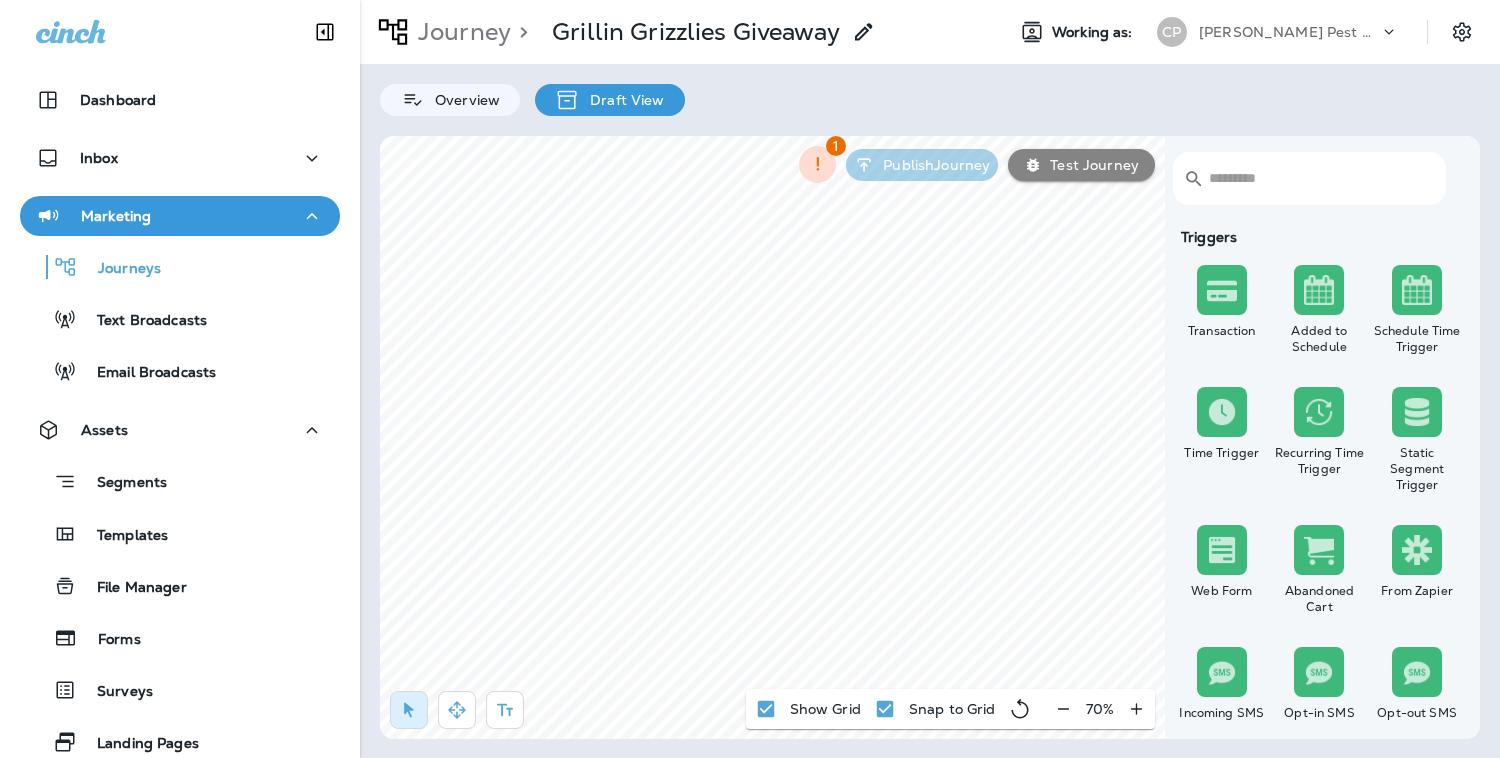 scroll, scrollTop: 0, scrollLeft: 0, axis: both 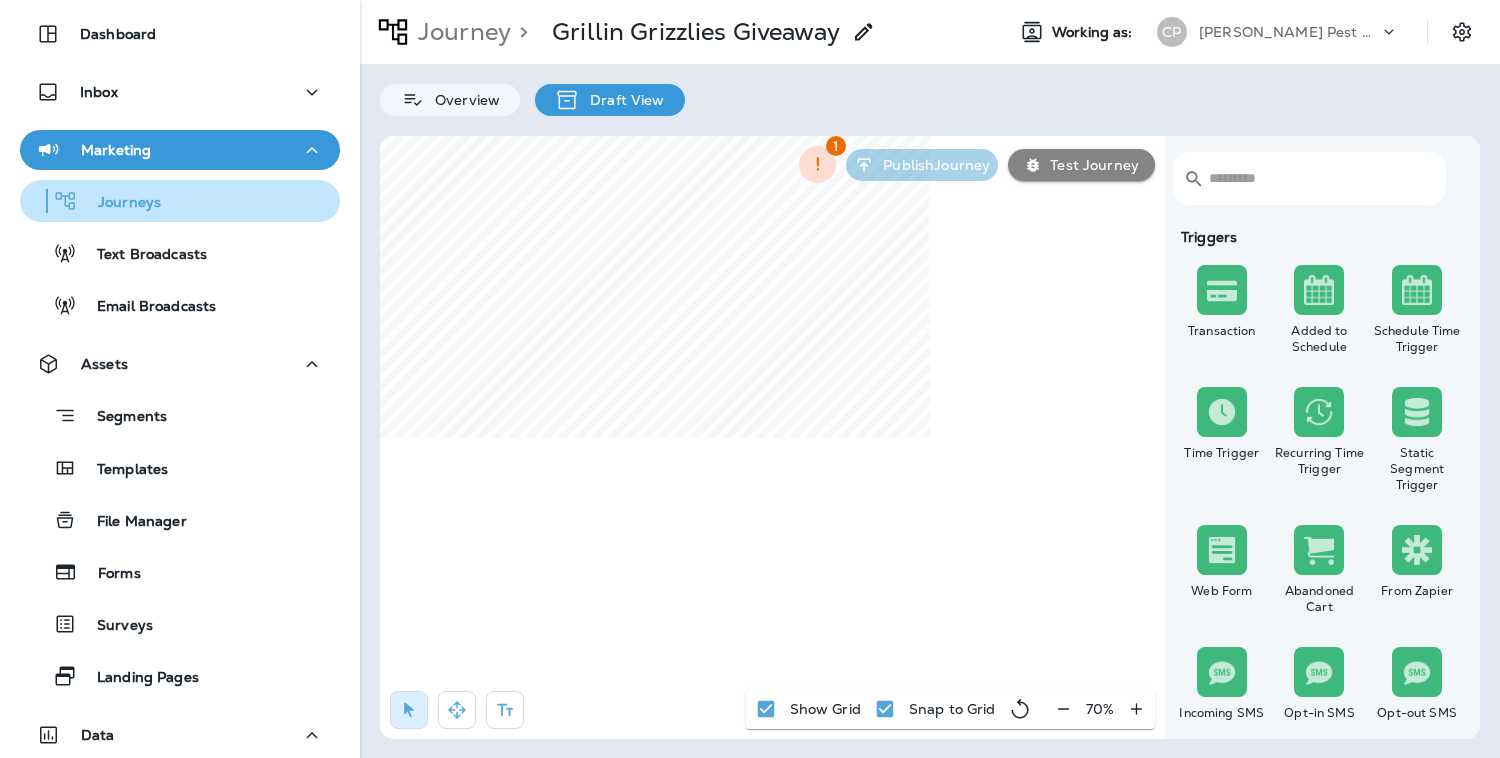 click on "Journeys" at bounding box center (119, 203) 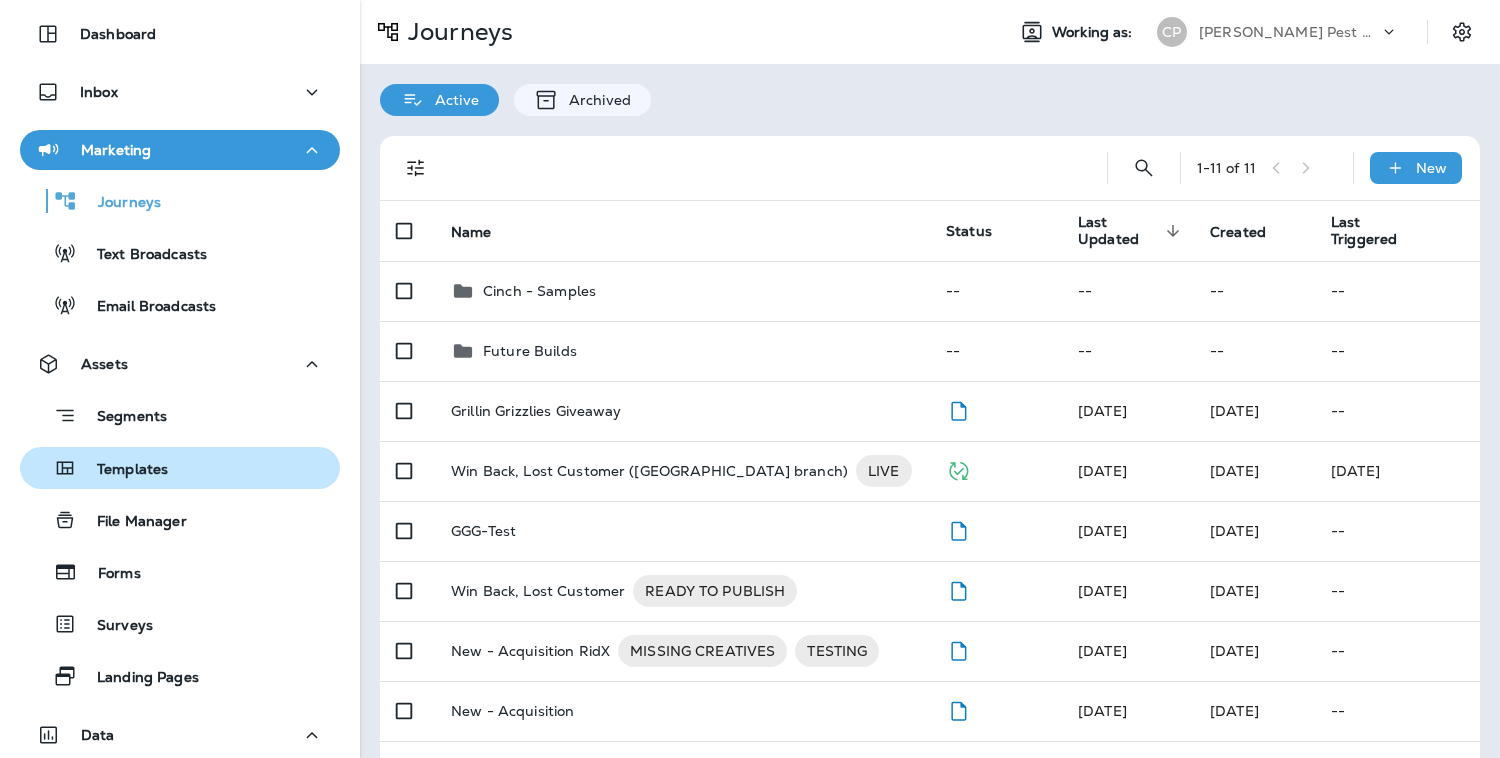 click on "Templates" at bounding box center [122, 470] 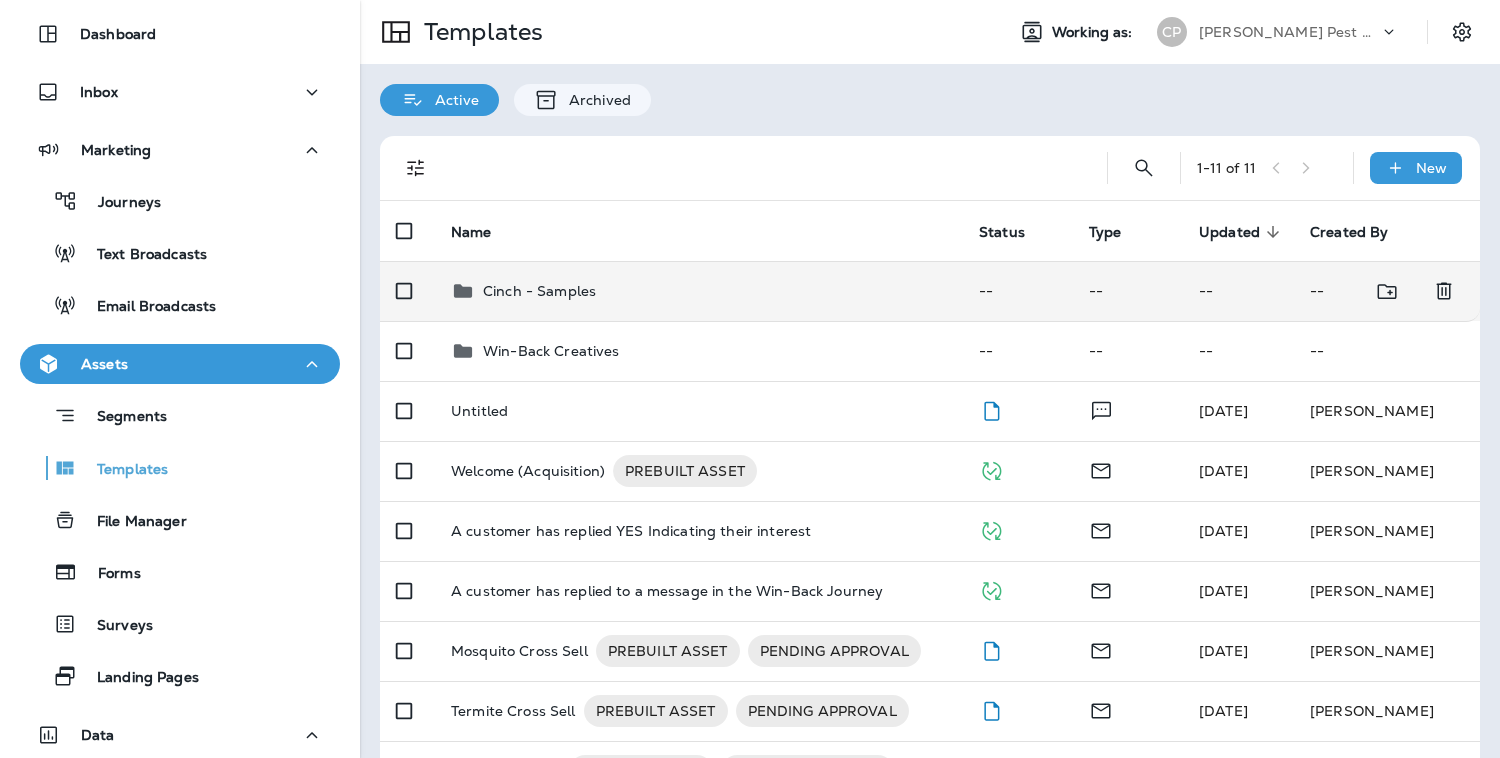 click on "Cinch - Samples" at bounding box center (539, 291) 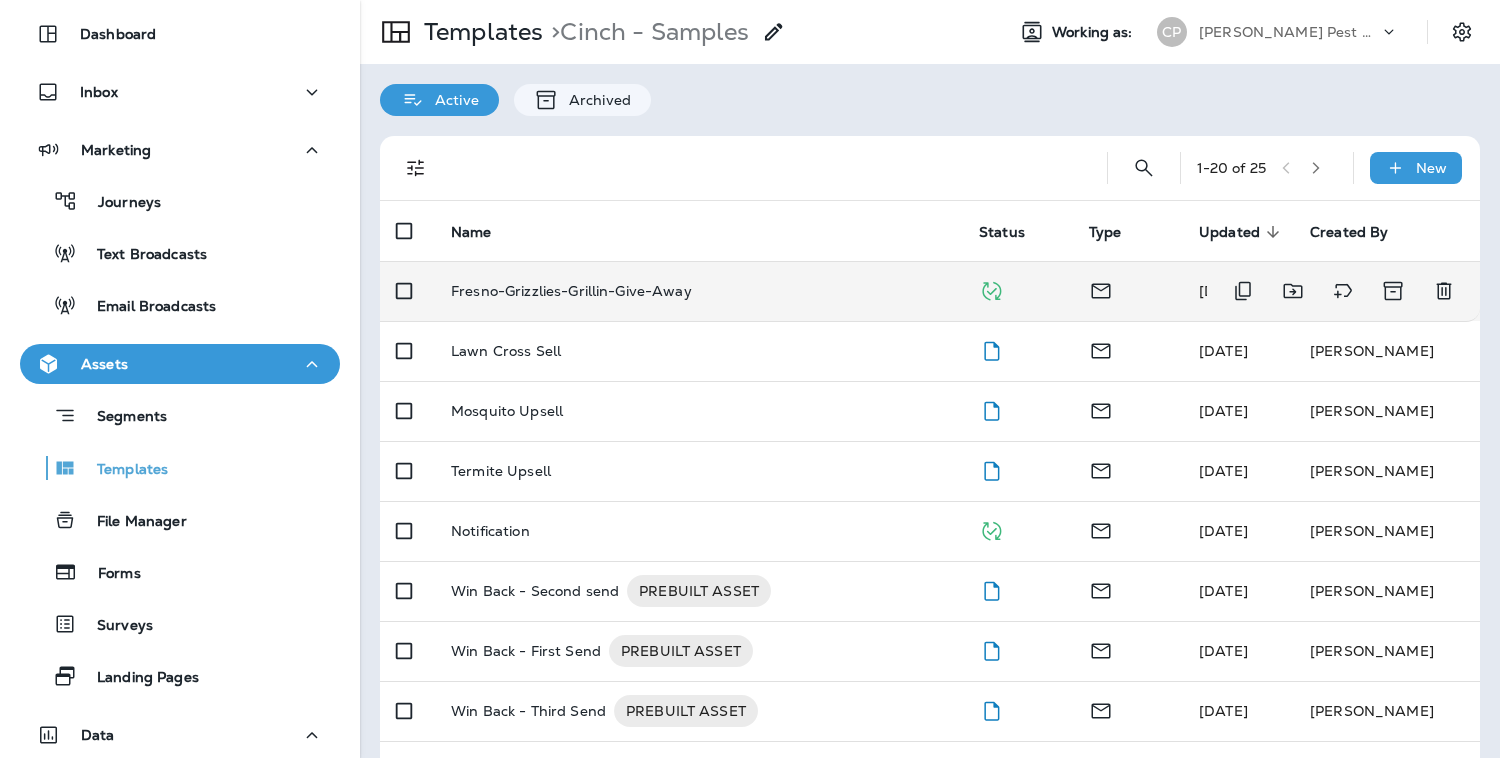 click on "Fresno-Grizzlies-Grillin-Give-Away" at bounding box center [571, 291] 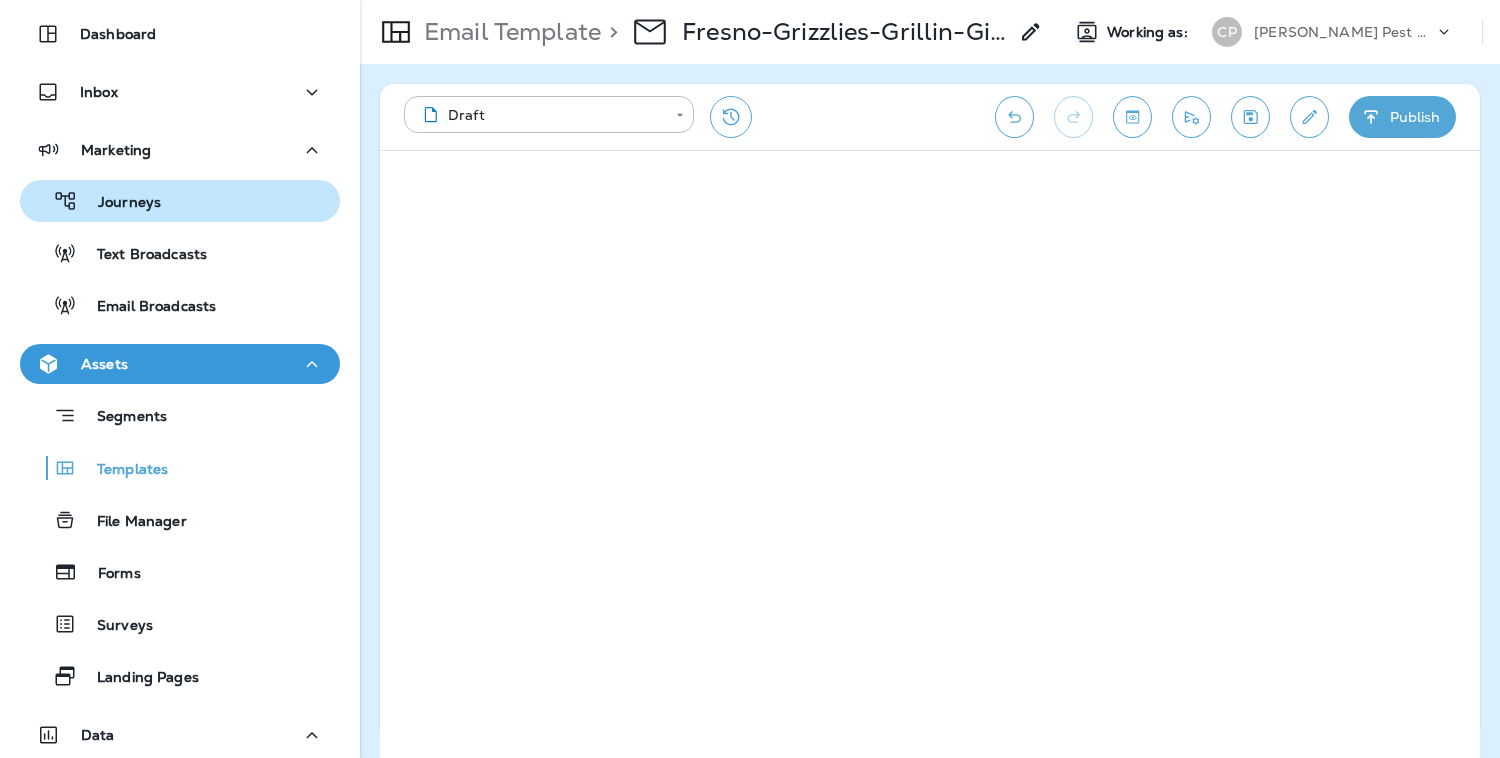 click on "Journeys" at bounding box center (119, 203) 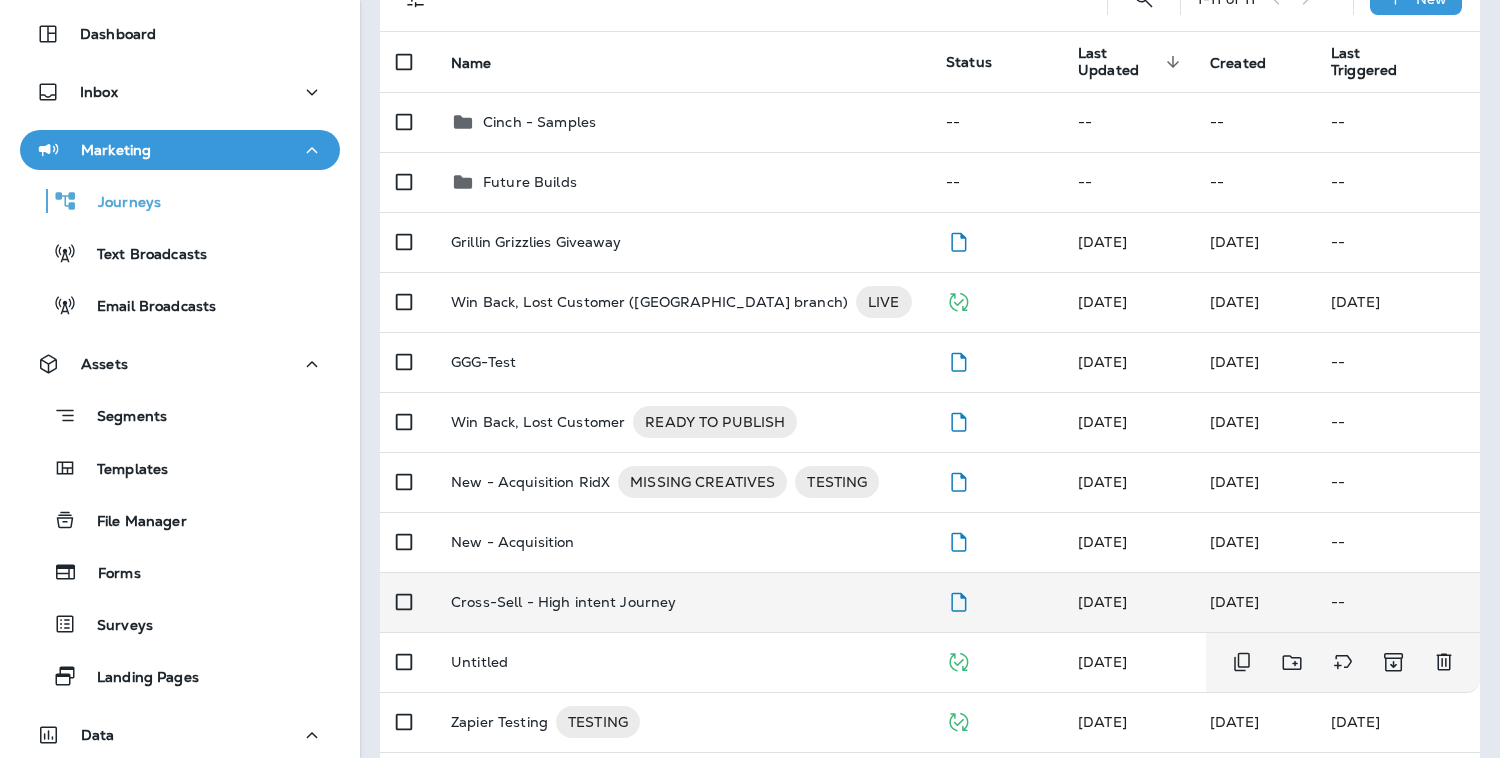 scroll, scrollTop: 162, scrollLeft: 0, axis: vertical 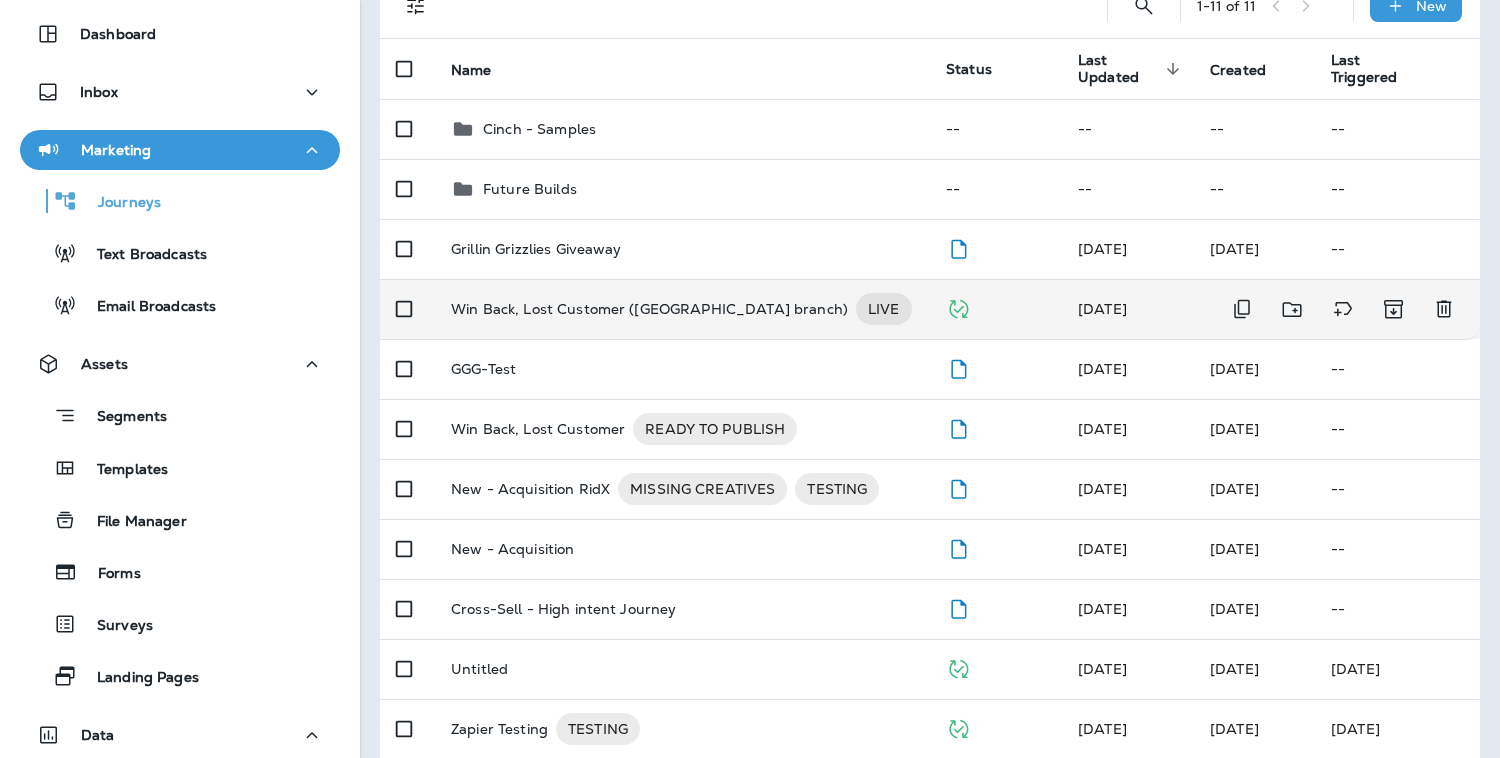 click on "Win Back, Lost Customer ([GEOGRAPHIC_DATA] branch)" at bounding box center (649, 309) 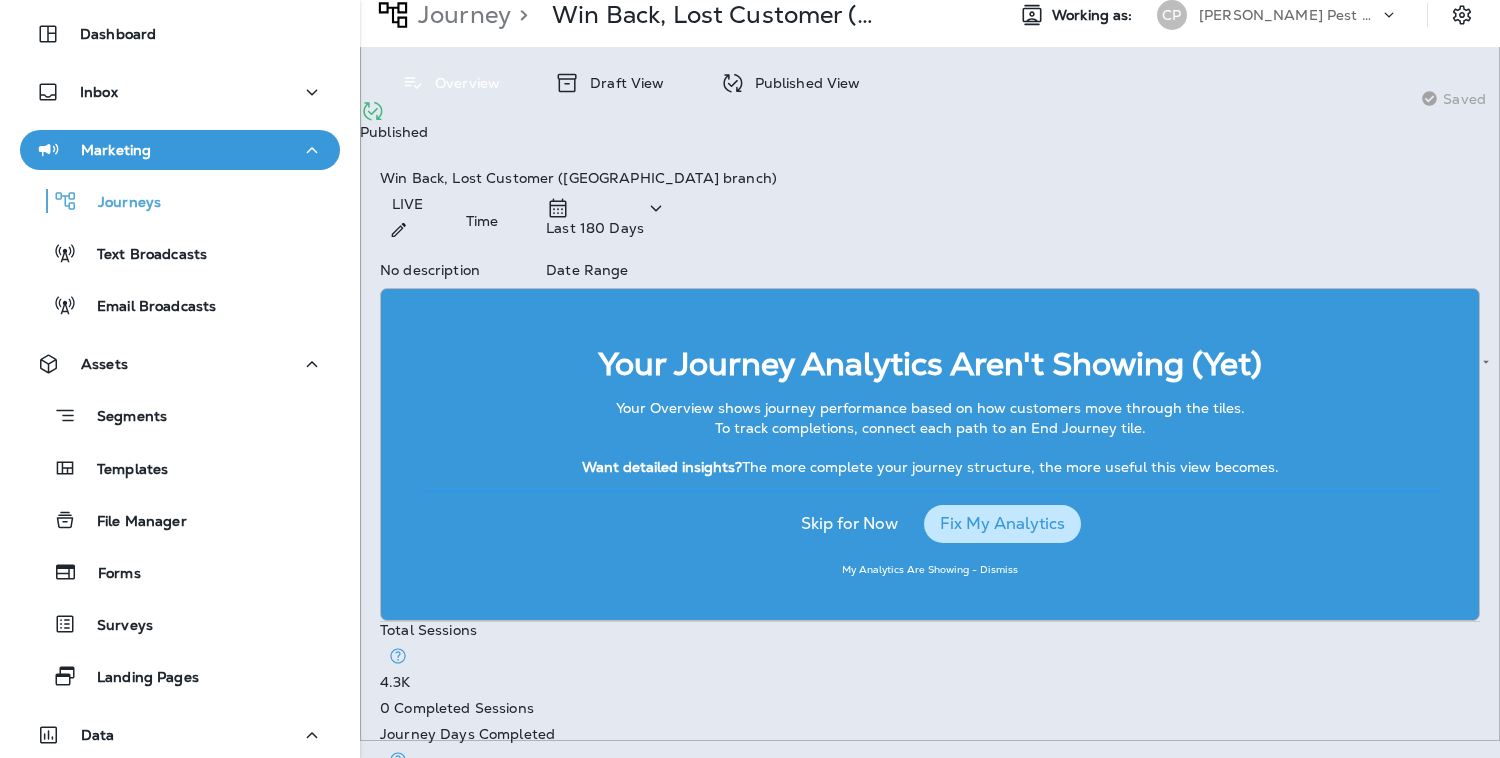 scroll, scrollTop: 19, scrollLeft: 0, axis: vertical 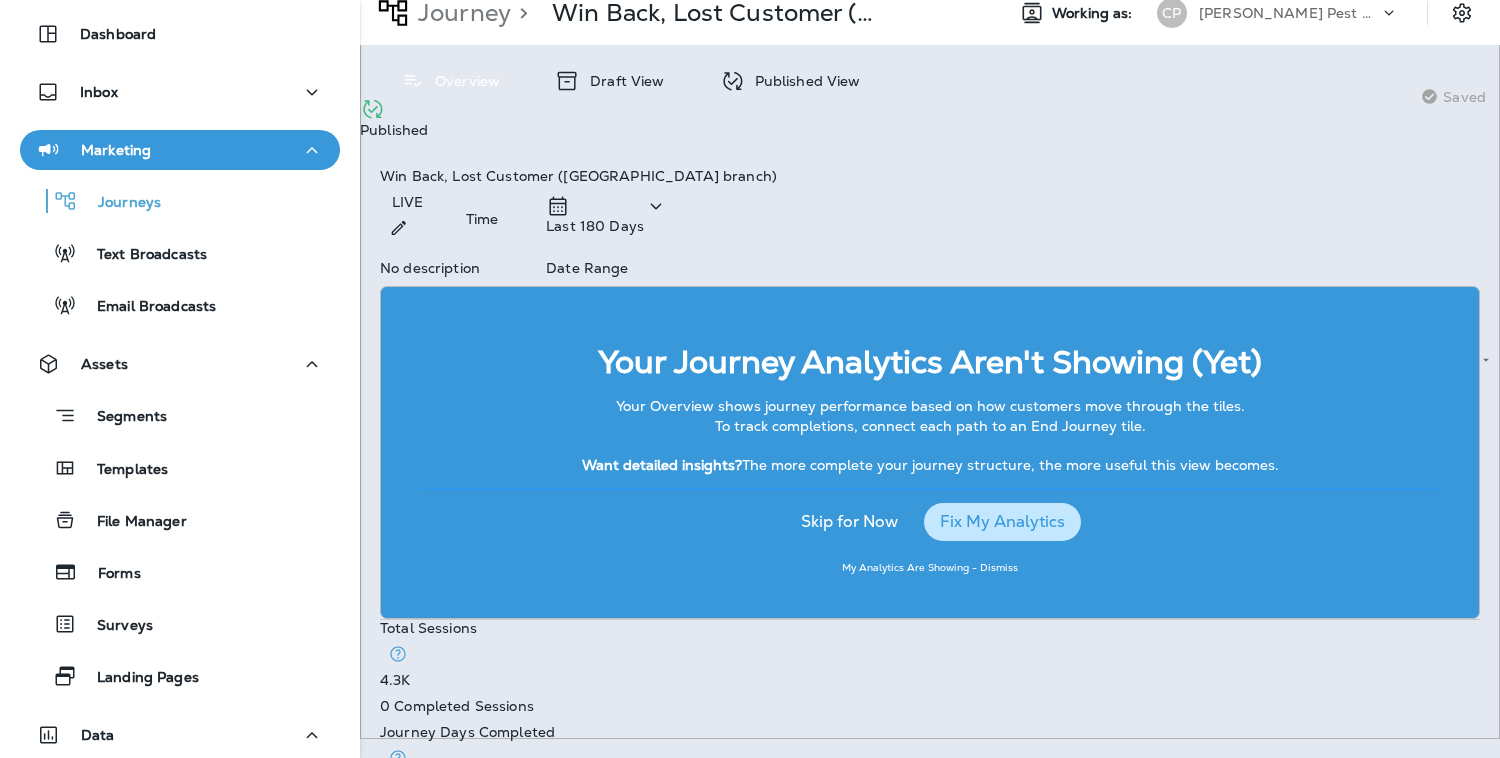 click on "Draft View" at bounding box center (622, 81) 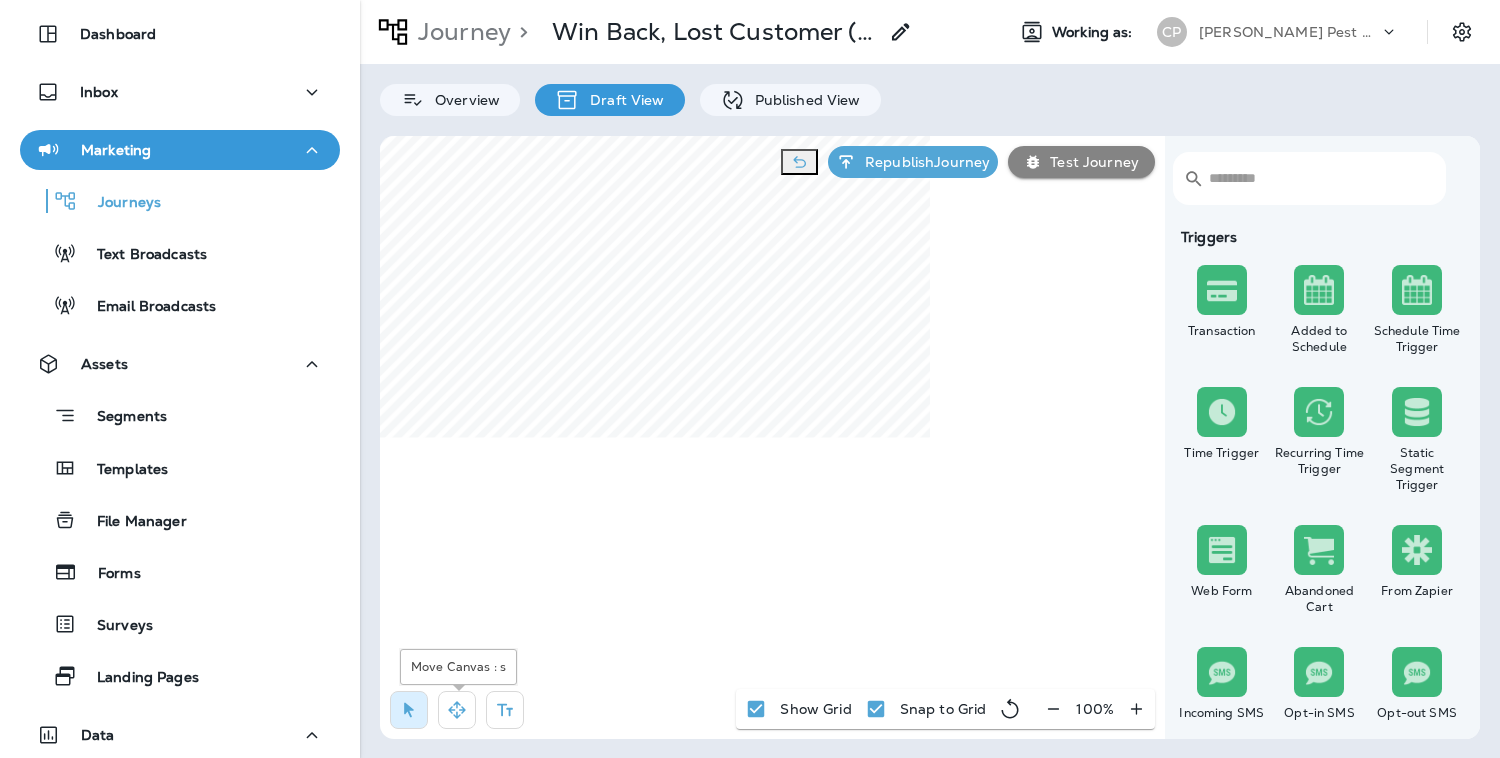 click 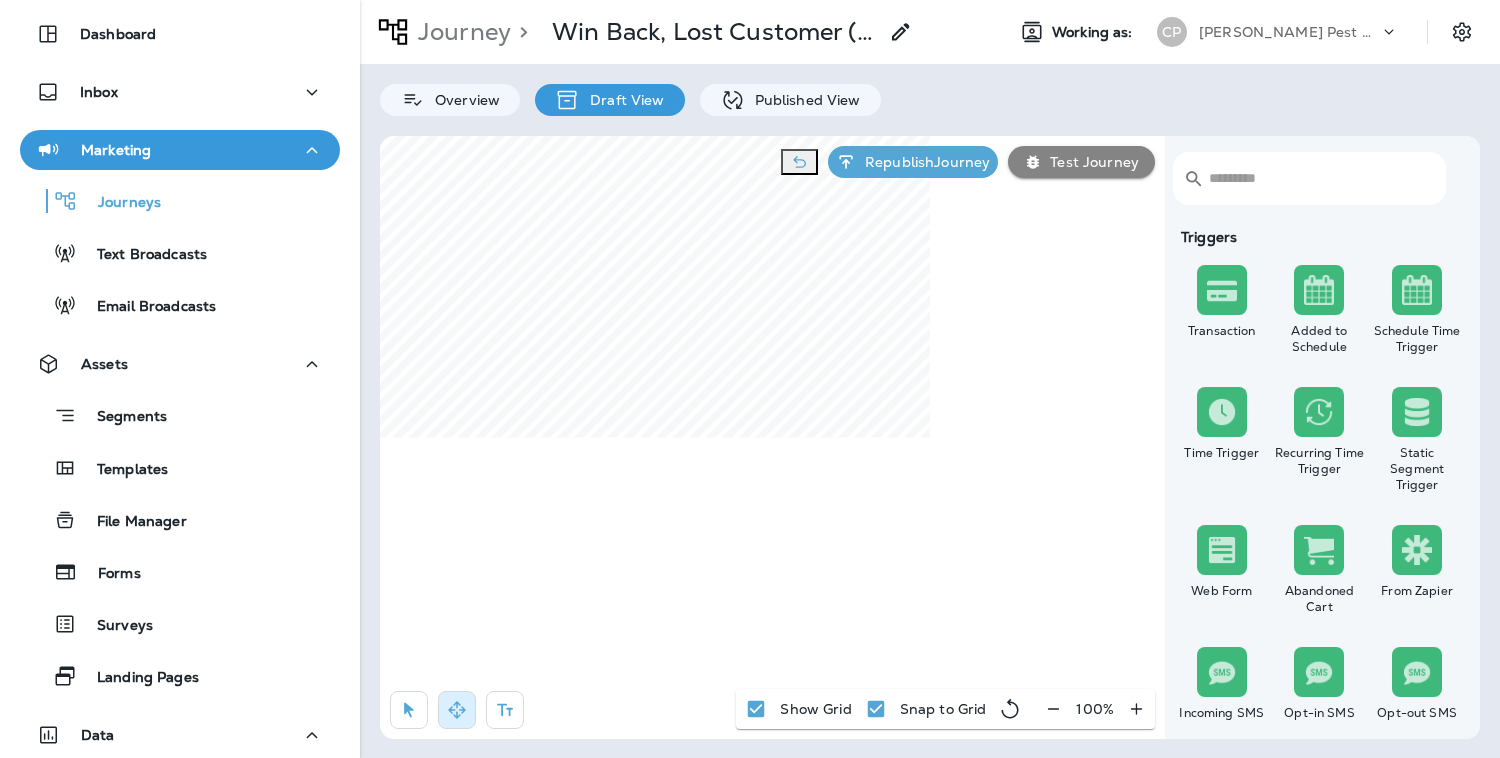 click on "Journey > Win Back, Lost Customer ([GEOGRAPHIC_DATA] branch) Working as: [PERSON_NAME] Pest Control Overview Draft View Published View ​ ​ Triggers Transaction Added to Schedule Schedule Time Trigger Time Trigger Recurring Time Trigger Static Segment Trigger Web Form Abandoned Cart From Zapier Incoming SMS Opt-in SMS Opt-out SMS New Customer New Review Survey Completed Actions Time Delay Await SMS Reply Rate Limit Send Email Send SMS Send MMS Send Mailer Send Notification End Journey A/B Split A/B Testing Add to Static Segment Remove from Static Segment Add to Facebook Audience Remove from Facebook Audience Add to Google Ads Audience Remove from Google Ads Audience Add to Mailbox Power Remove from Mailbox Power Send Survey SMS Send Survey Email Webhook Contest Winners Recurring Contest Winners To Zapier Add to DripDrop Reply to Review Conditions Check Data Field Check Email Status Repeat Customer Has Transaction Distance from Location SMS Subscription Status In Static Segment Has Offer Termite Check Republish  Journey" at bounding box center (930, 379) 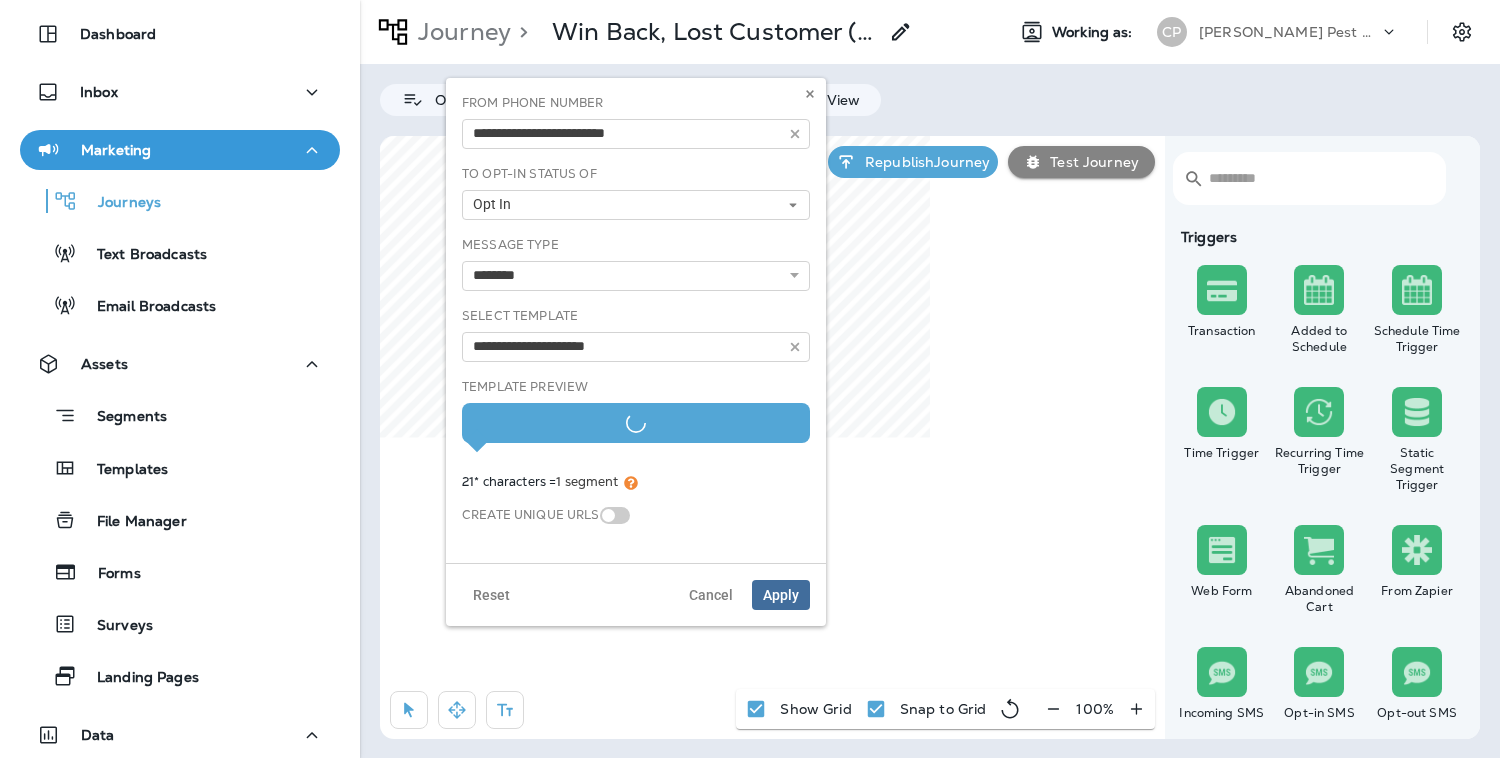 type on "**********" 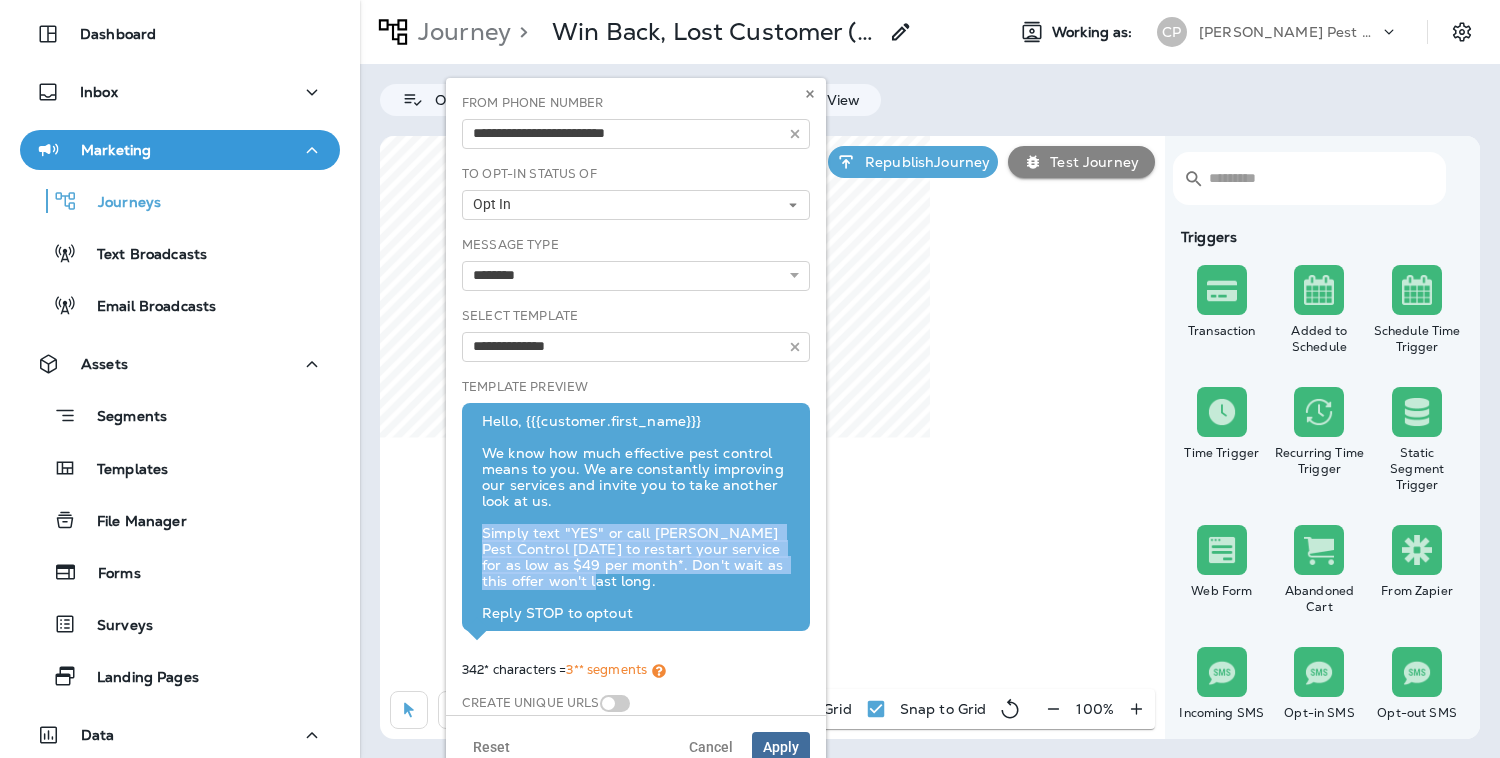 drag, startPoint x: 587, startPoint y: 582, endPoint x: 483, endPoint y: 533, distance: 114.96521 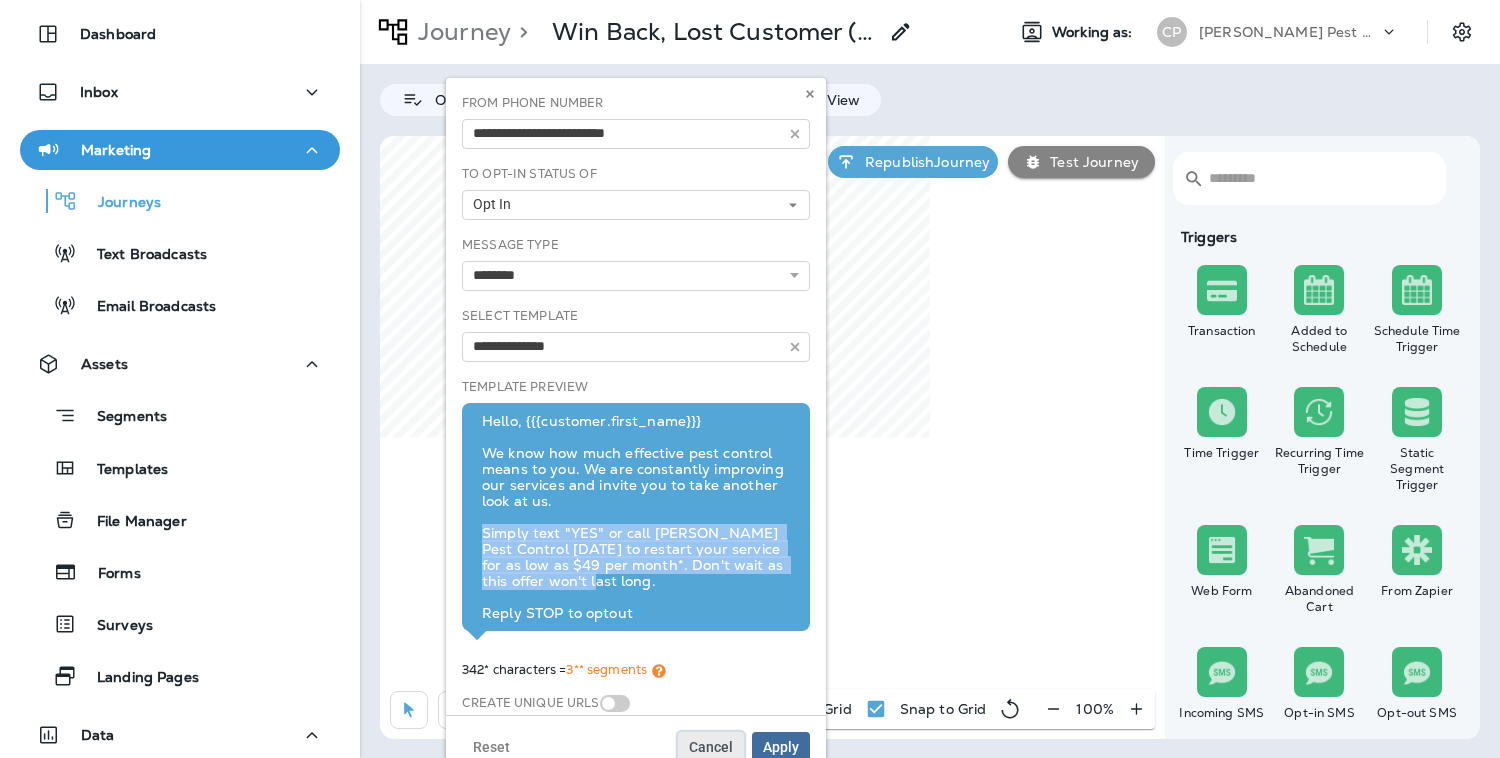 click on "Cancel" at bounding box center (711, 747) 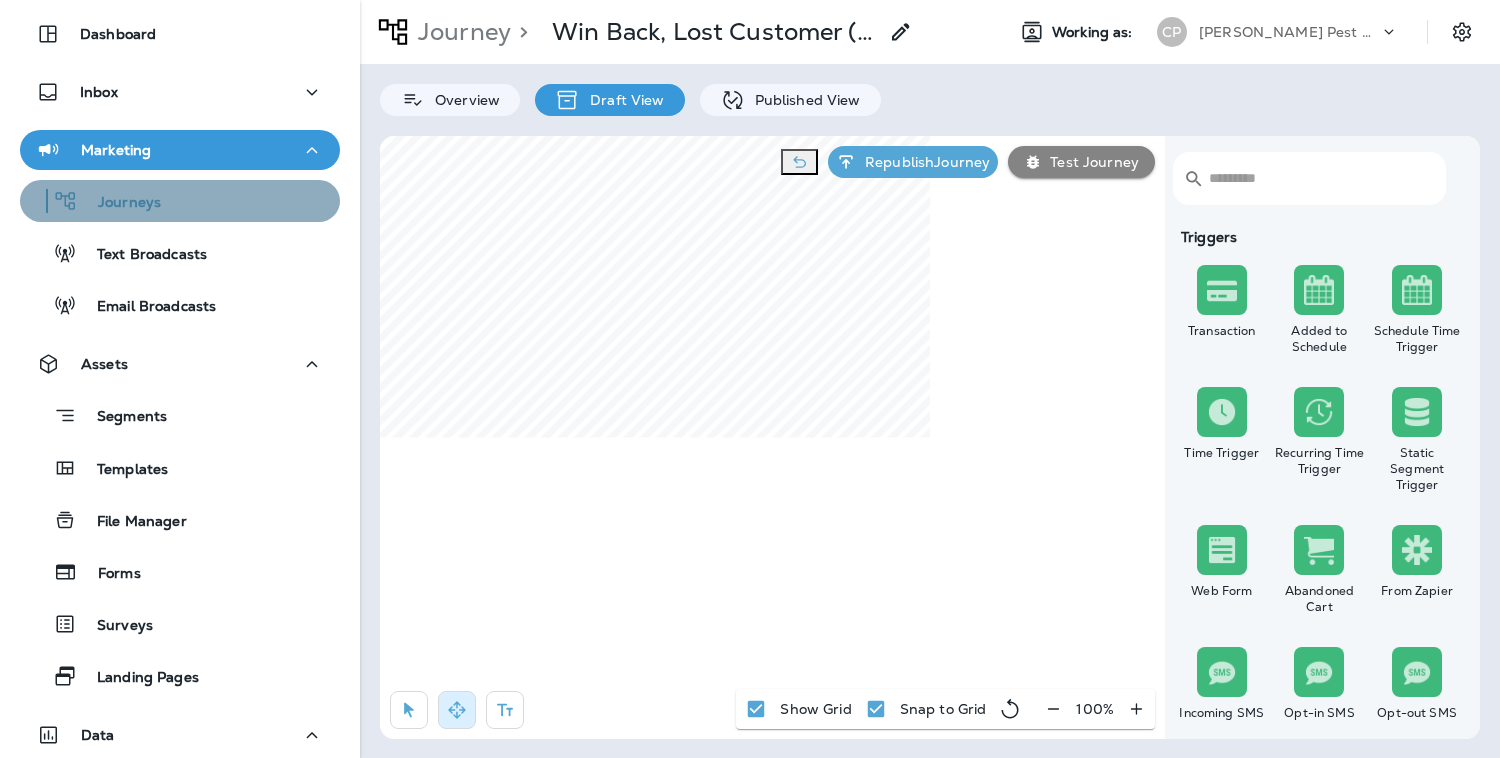 click on "Journeys" at bounding box center (119, 203) 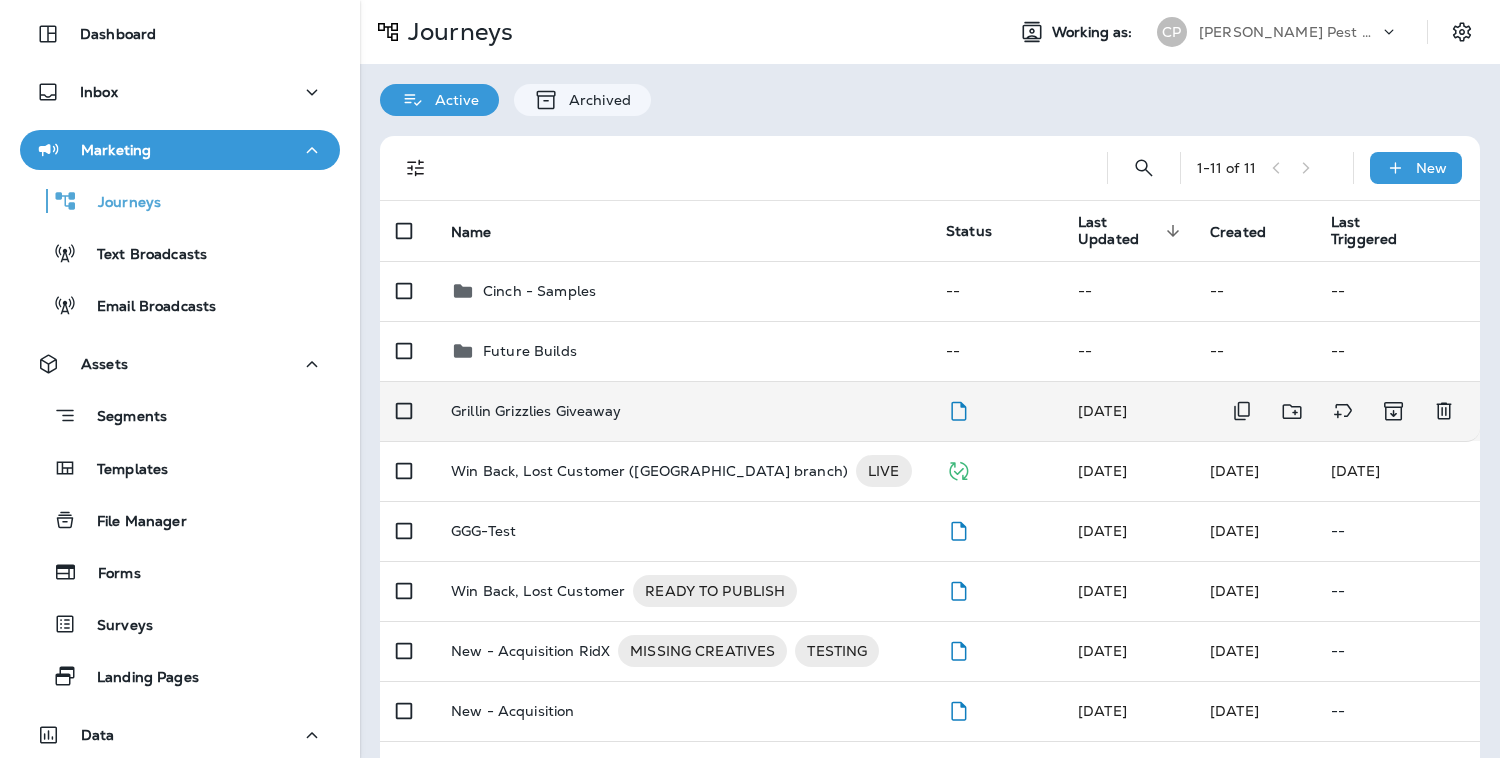 click on "Grillin Grizzlies Giveaway" at bounding box center [536, 411] 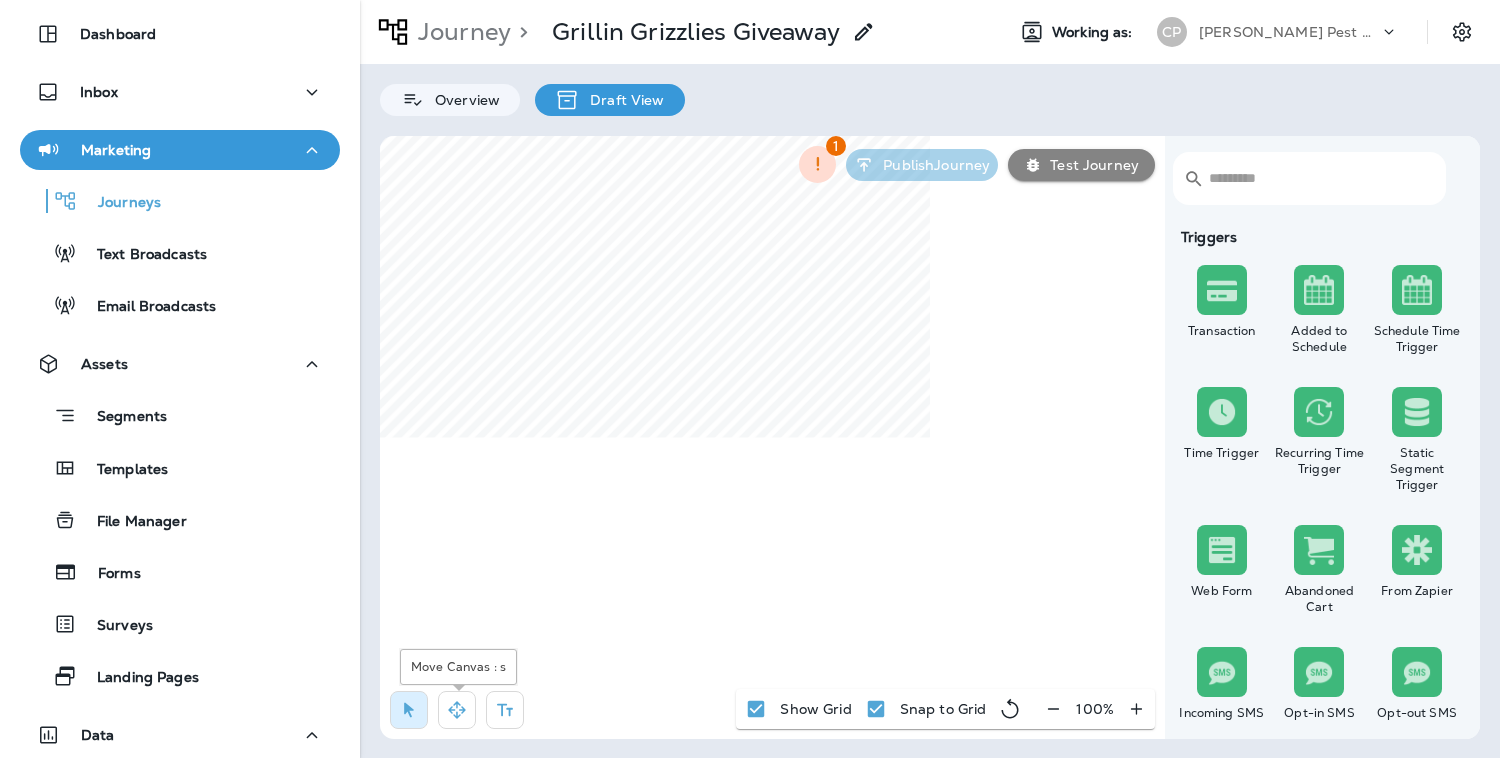 click 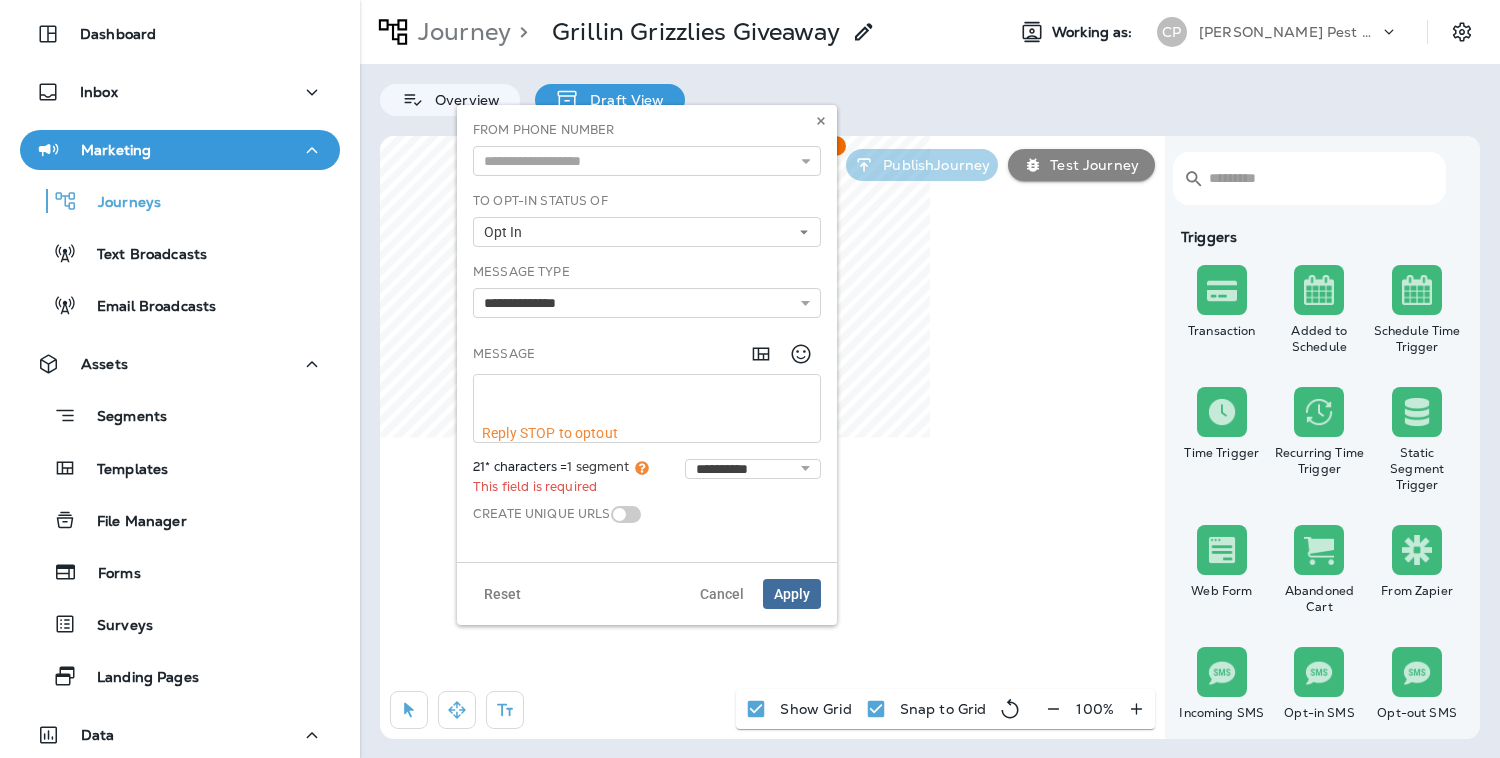 click at bounding box center [647, 400] 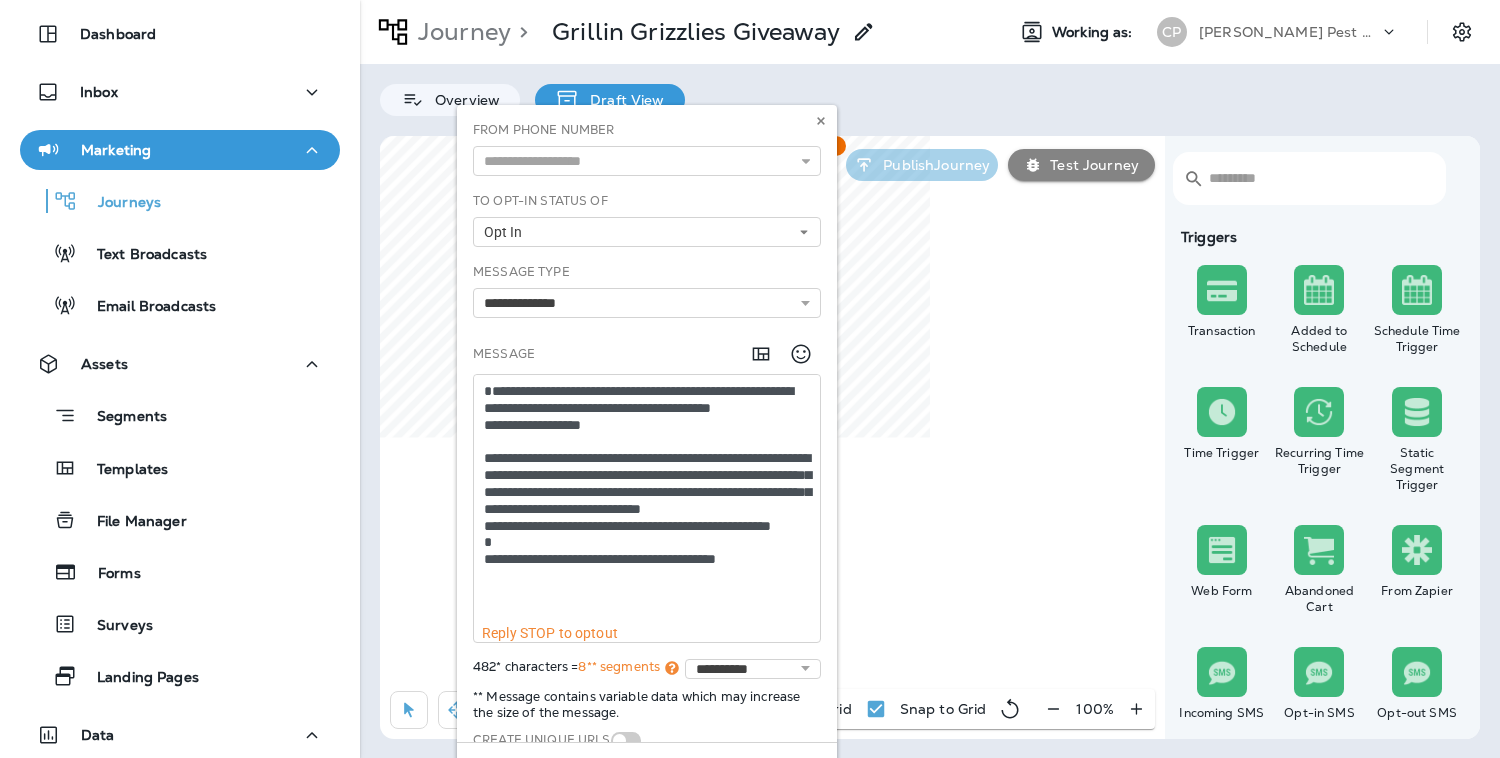 scroll, scrollTop: 18, scrollLeft: 0, axis: vertical 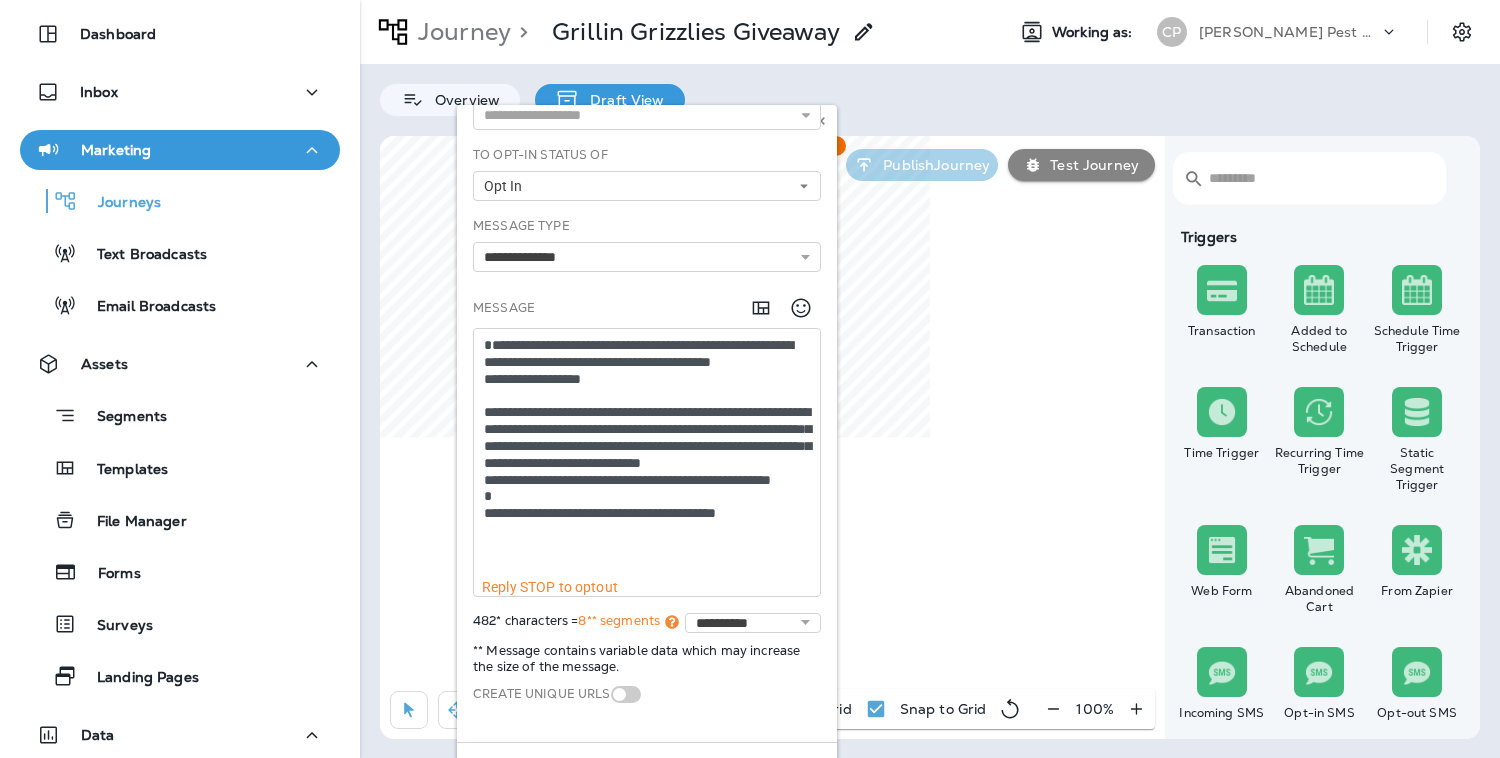 type on "**********" 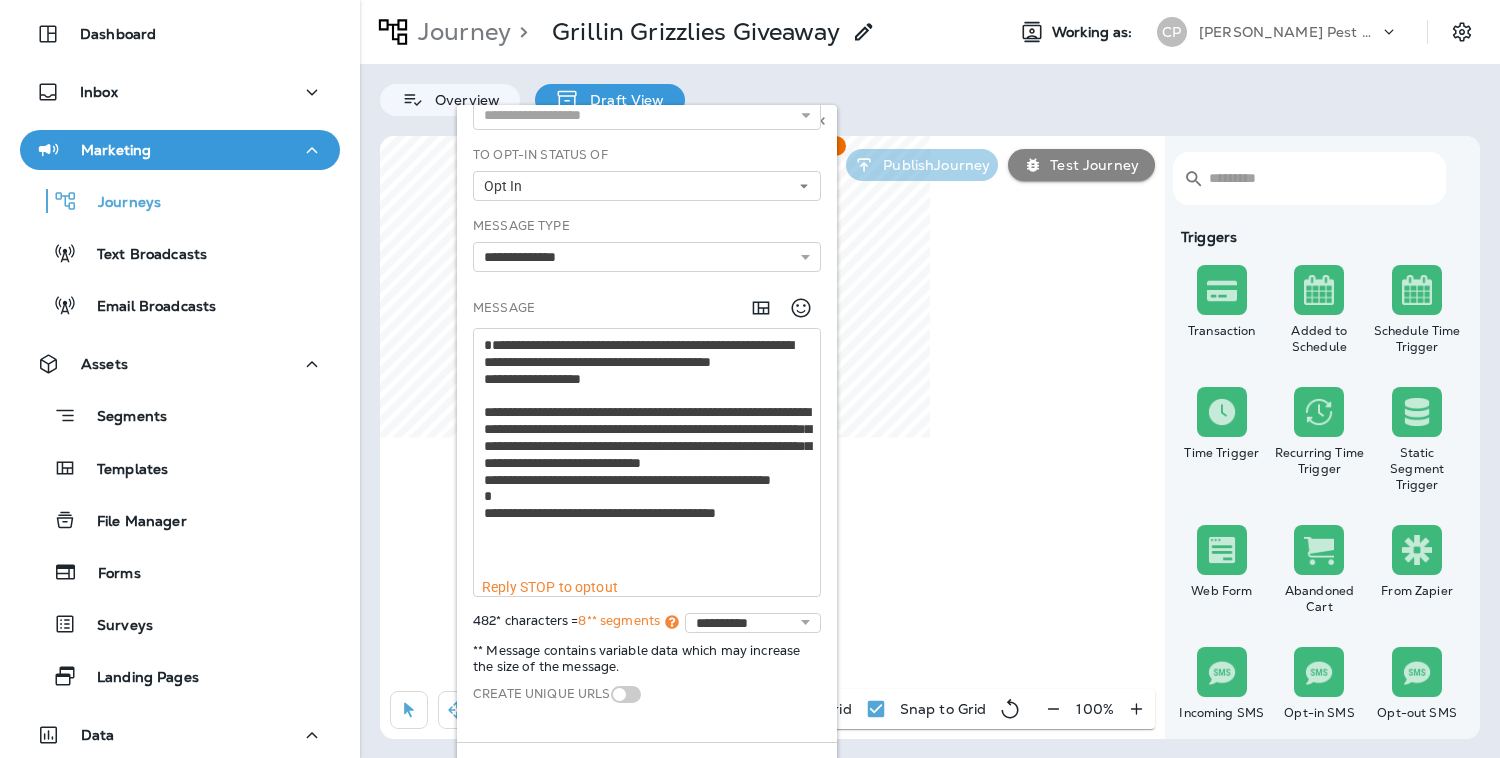 click on "Create Unique URLs" at bounding box center (647, 697) 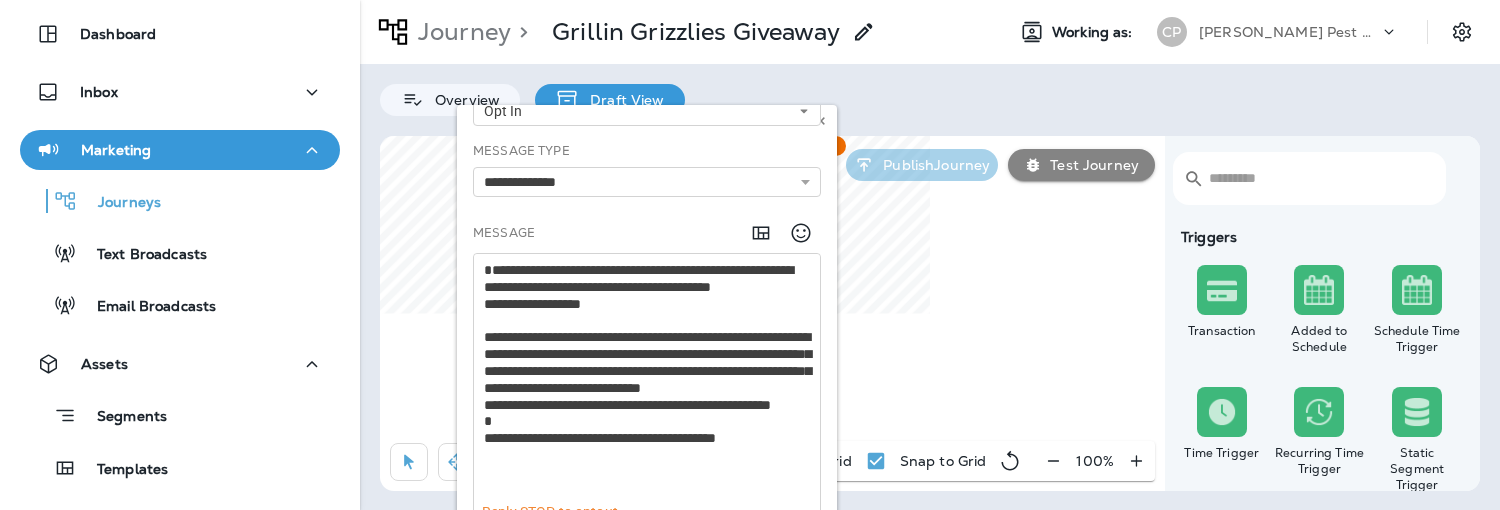 scroll, scrollTop: 254, scrollLeft: 0, axis: vertical 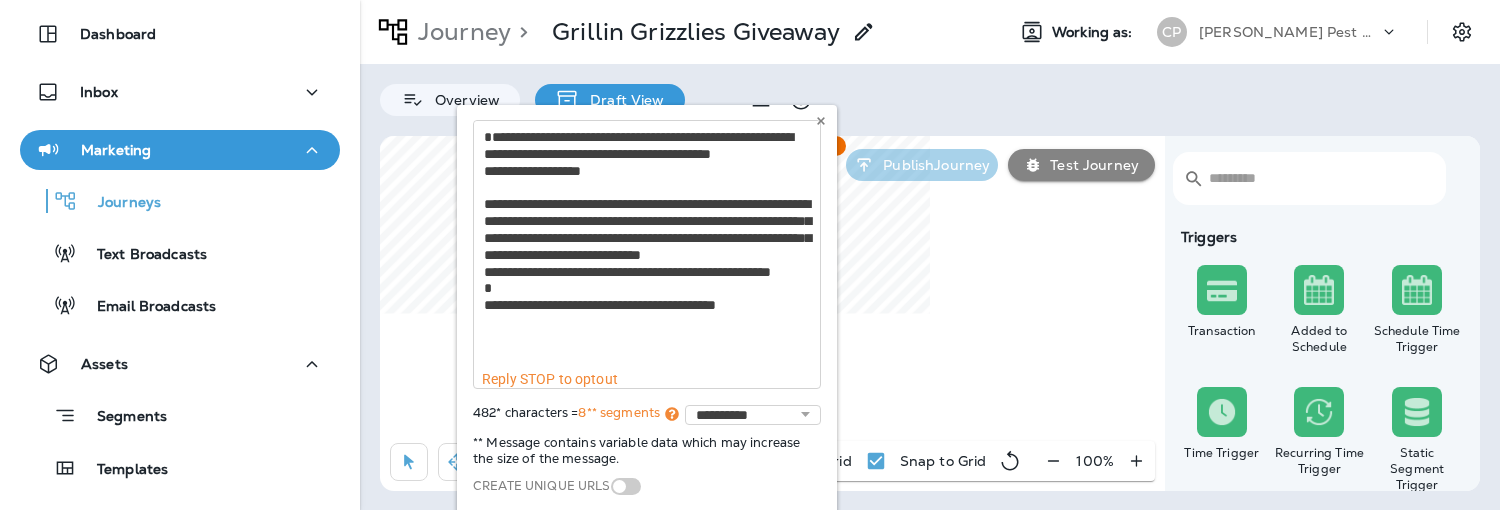 drag, startPoint x: 814, startPoint y: 367, endPoint x: 814, endPoint y: 454, distance: 87 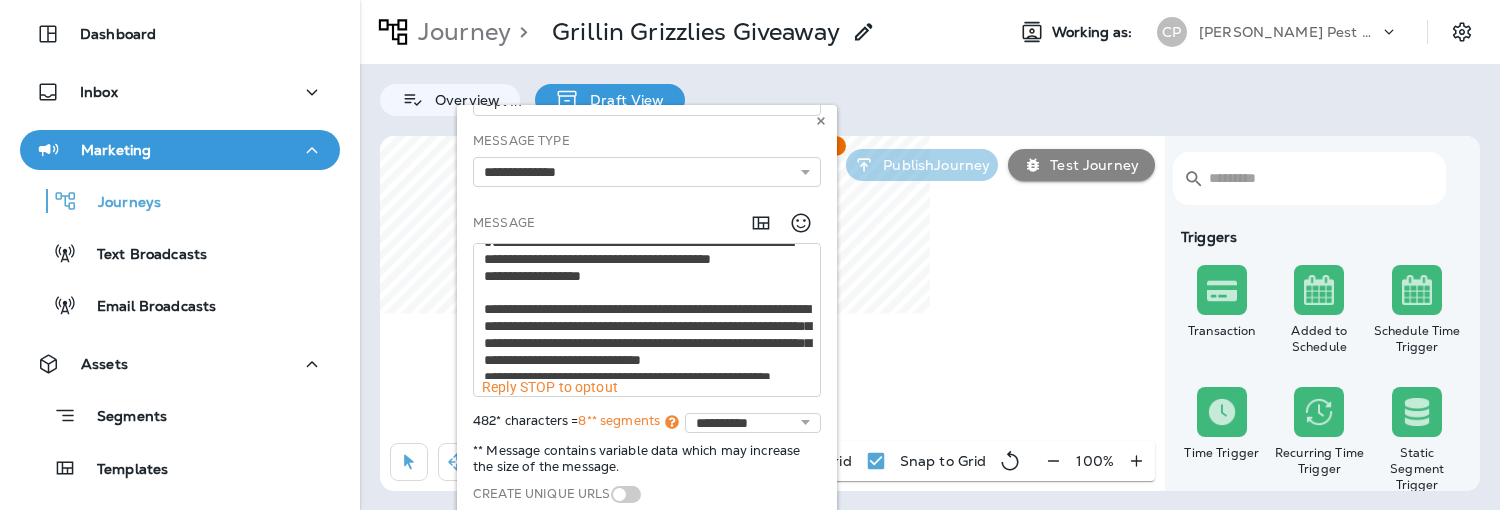 scroll, scrollTop: 130, scrollLeft: 0, axis: vertical 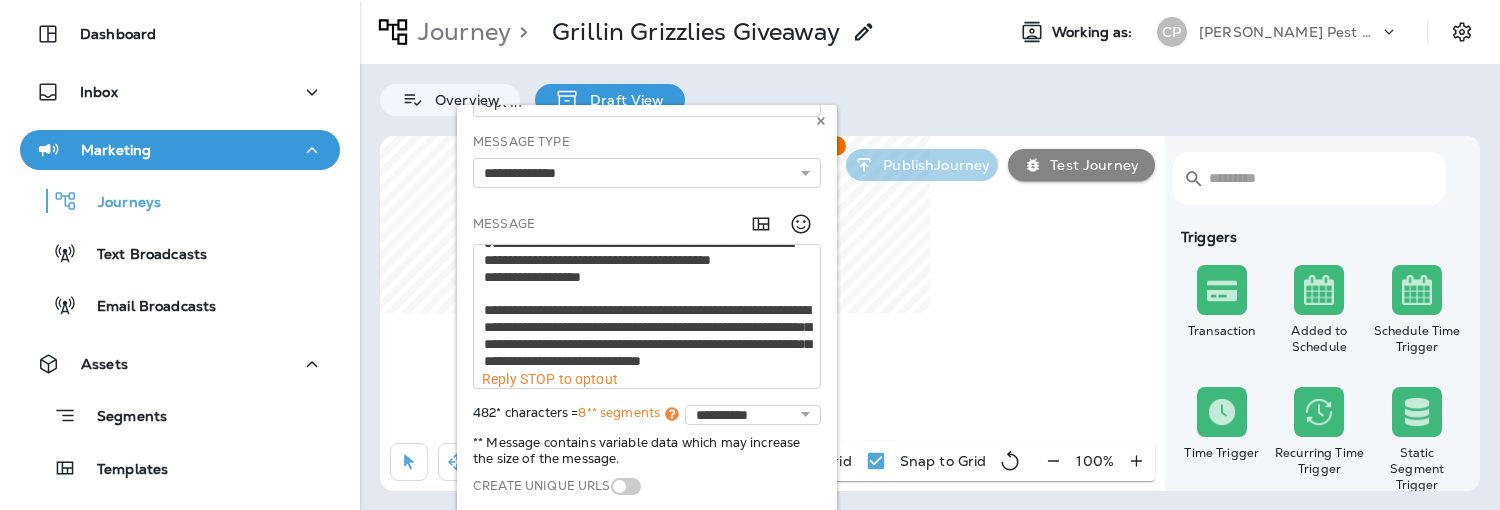 drag, startPoint x: 813, startPoint y: 367, endPoint x: 801, endPoint y: 243, distance: 124.57929 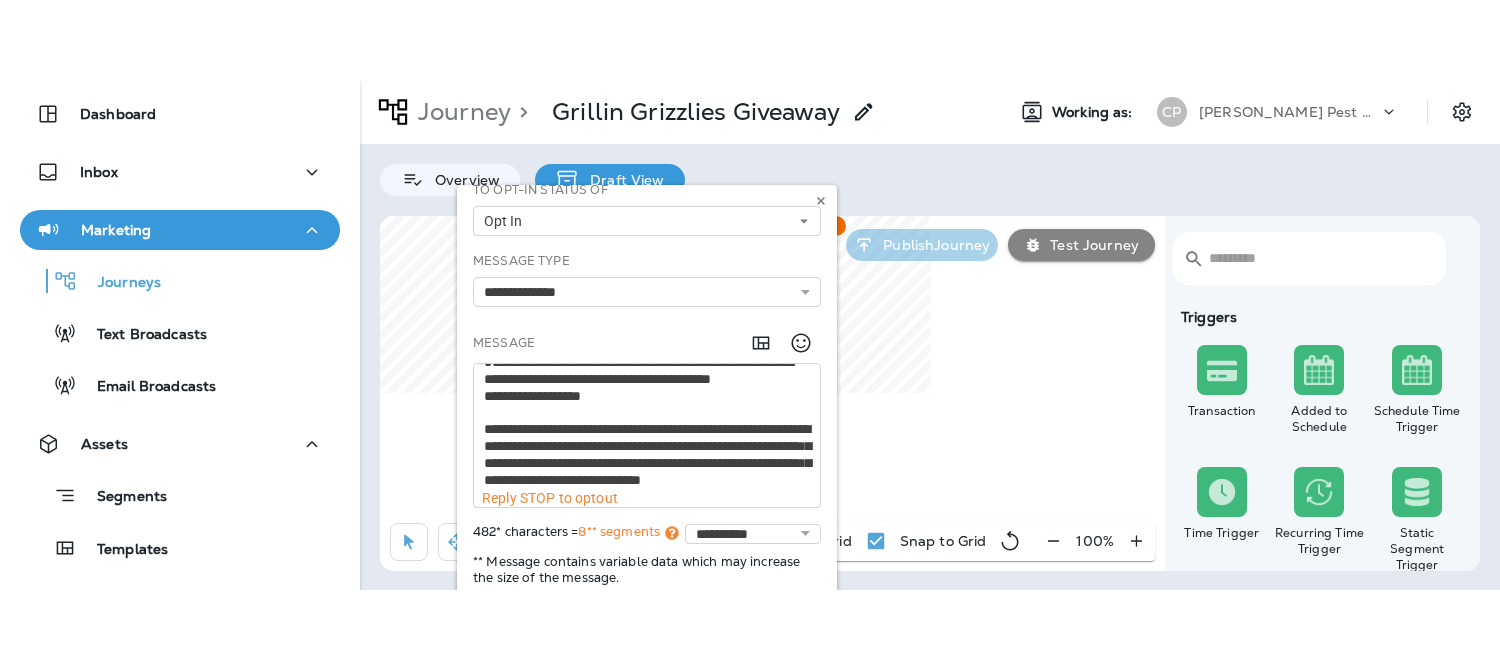 scroll, scrollTop: 28, scrollLeft: 0, axis: vertical 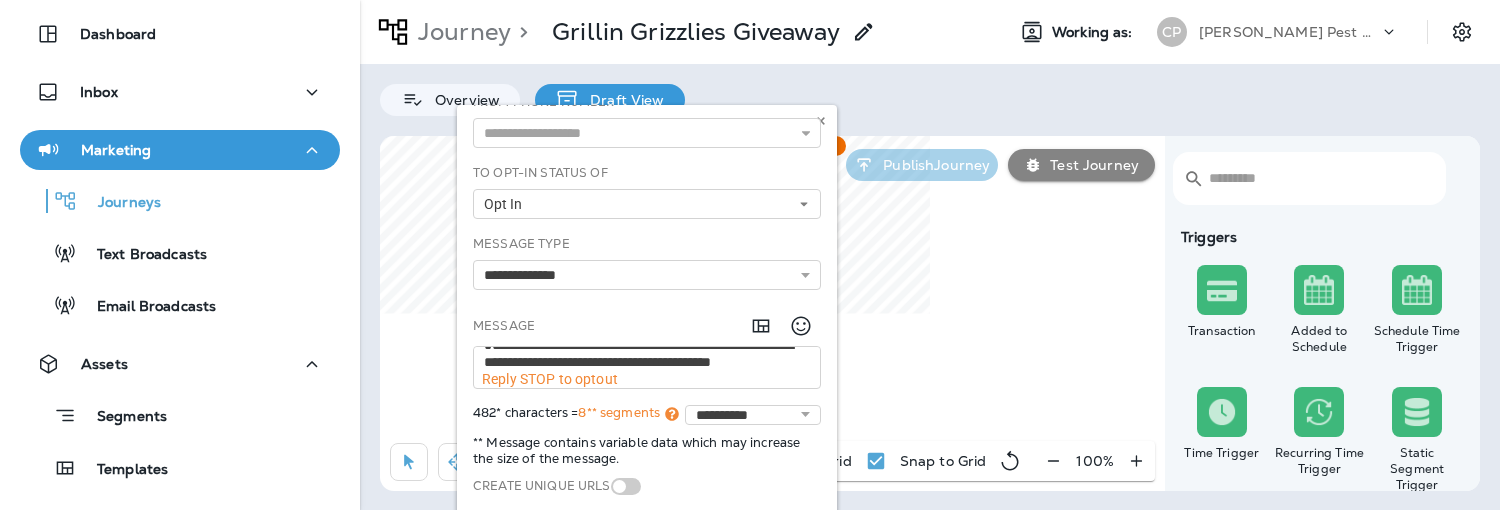 drag, startPoint x: 815, startPoint y: 367, endPoint x: 794, endPoint y: 238, distance: 130.69812 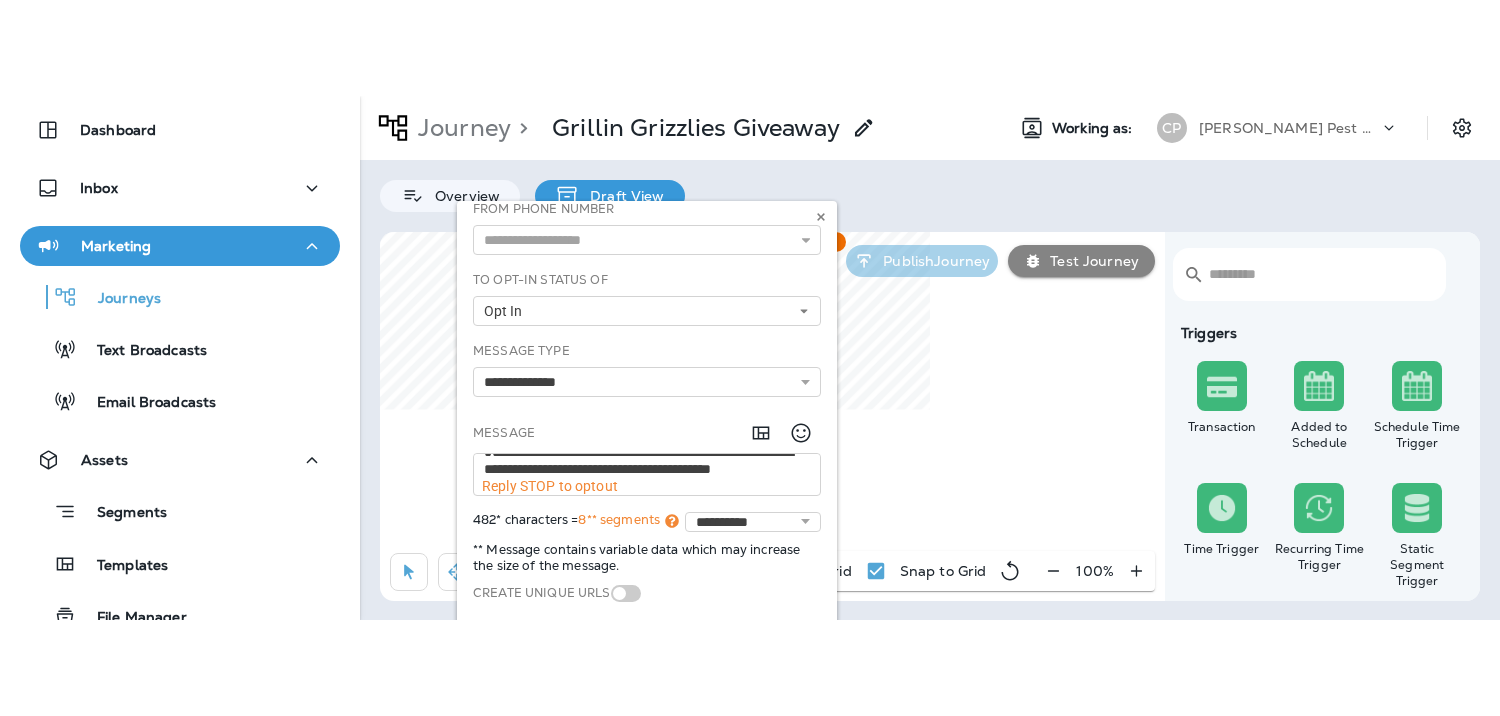scroll, scrollTop: 0, scrollLeft: 0, axis: both 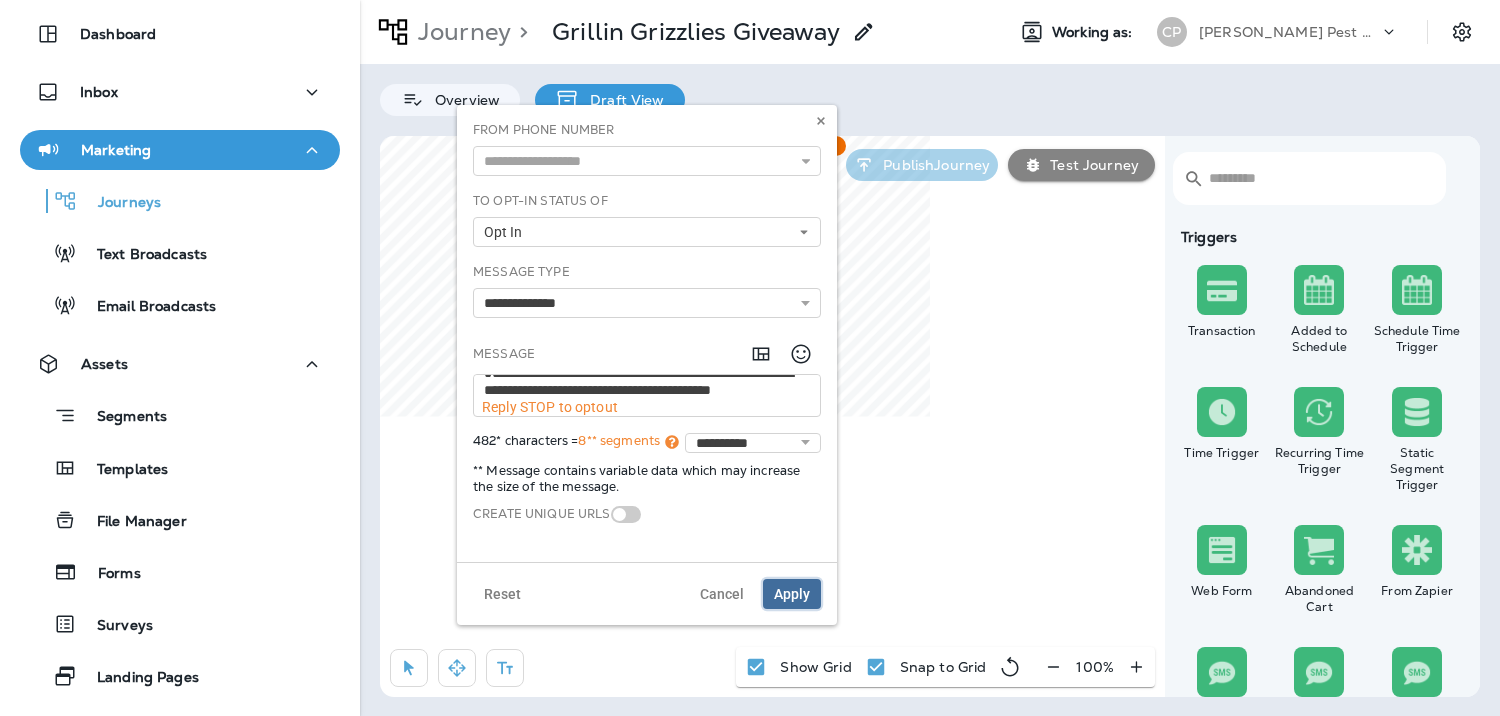 click on "Apply" at bounding box center (792, 594) 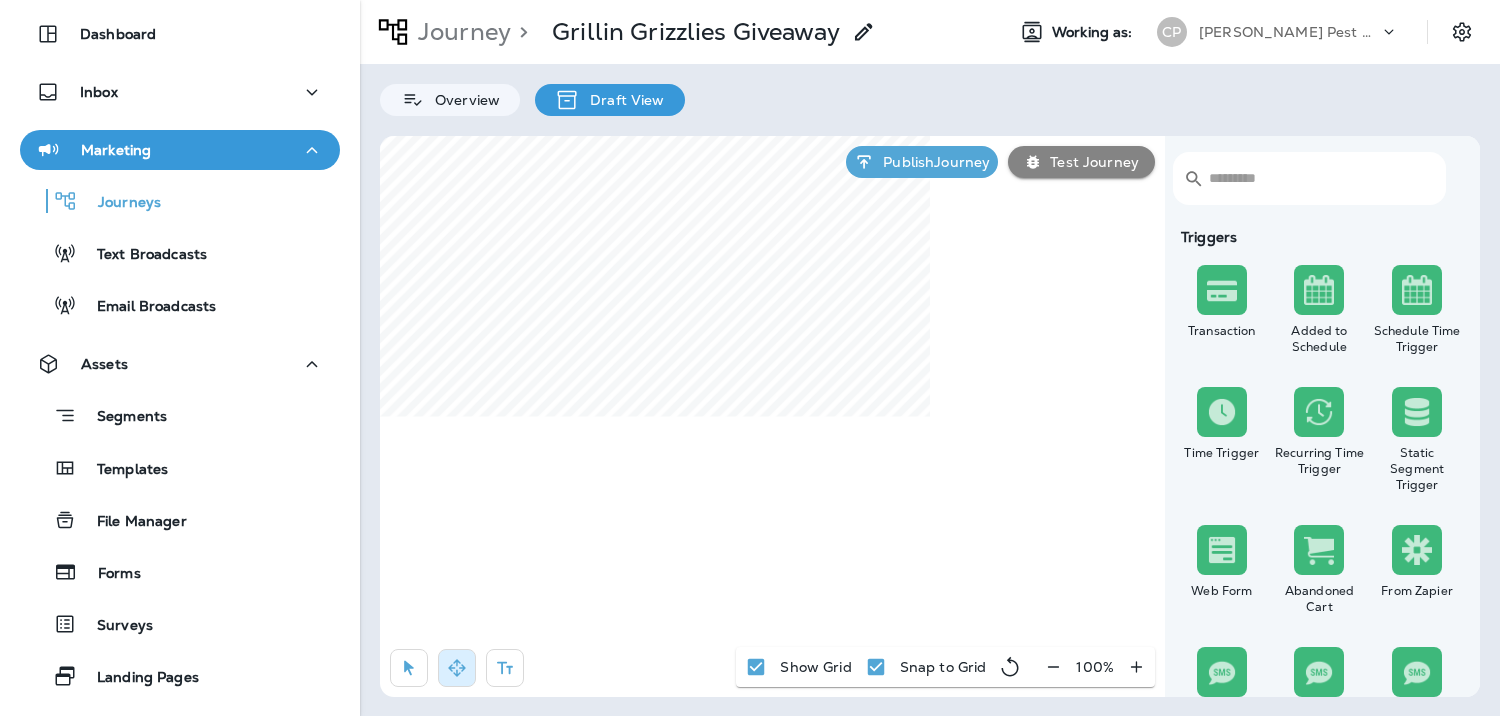 click on "Journey > Grillin Grizzlies Giveaway Working as: [PERSON_NAME] Pest Control Overview Draft View ​ ​ Triggers Transaction Added to Schedule Schedule Time Trigger Time Trigger Recurring Time Trigger Static Segment Trigger Web Form Abandoned Cart From Zapier Incoming SMS Opt-in SMS Opt-out SMS New Customer New Review Survey Completed Actions Time Delay Await SMS Reply Rate Limit Send Email Send SMS Send MMS Send Mailer Send Notification End Journey A/B Split A/B Testing Add to Static Segment Remove from Static Segment Add to Facebook Audience Remove from Facebook Audience Add to Google Ads Audience Remove from Google Ads Audience Add to Mailbox Power Remove from Mailbox Power Send Survey SMS Send Survey Email Webhook Contest Winners Recurring Contest Winners To Zapier Add to DripDrop Reply to Review Conditions Check Data Field Check Email Status Repeat Customer Has Transaction Distance from Location SMS Subscription Status In Static Segment Has Offer Termite Check Check Google Review Publish  Journey Test Journey" at bounding box center (930, 358) 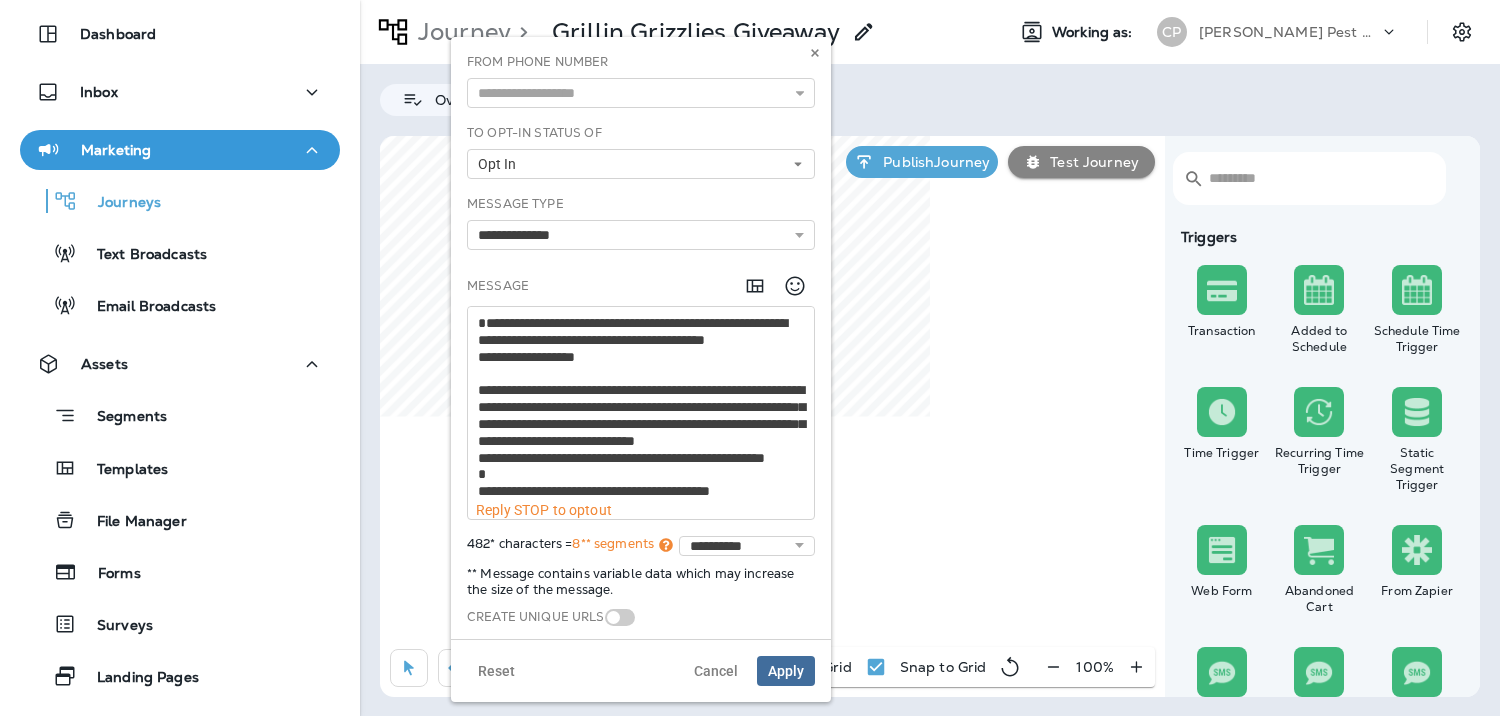 drag, startPoint x: 808, startPoint y: 353, endPoint x: 797, endPoint y: 497, distance: 144.41953 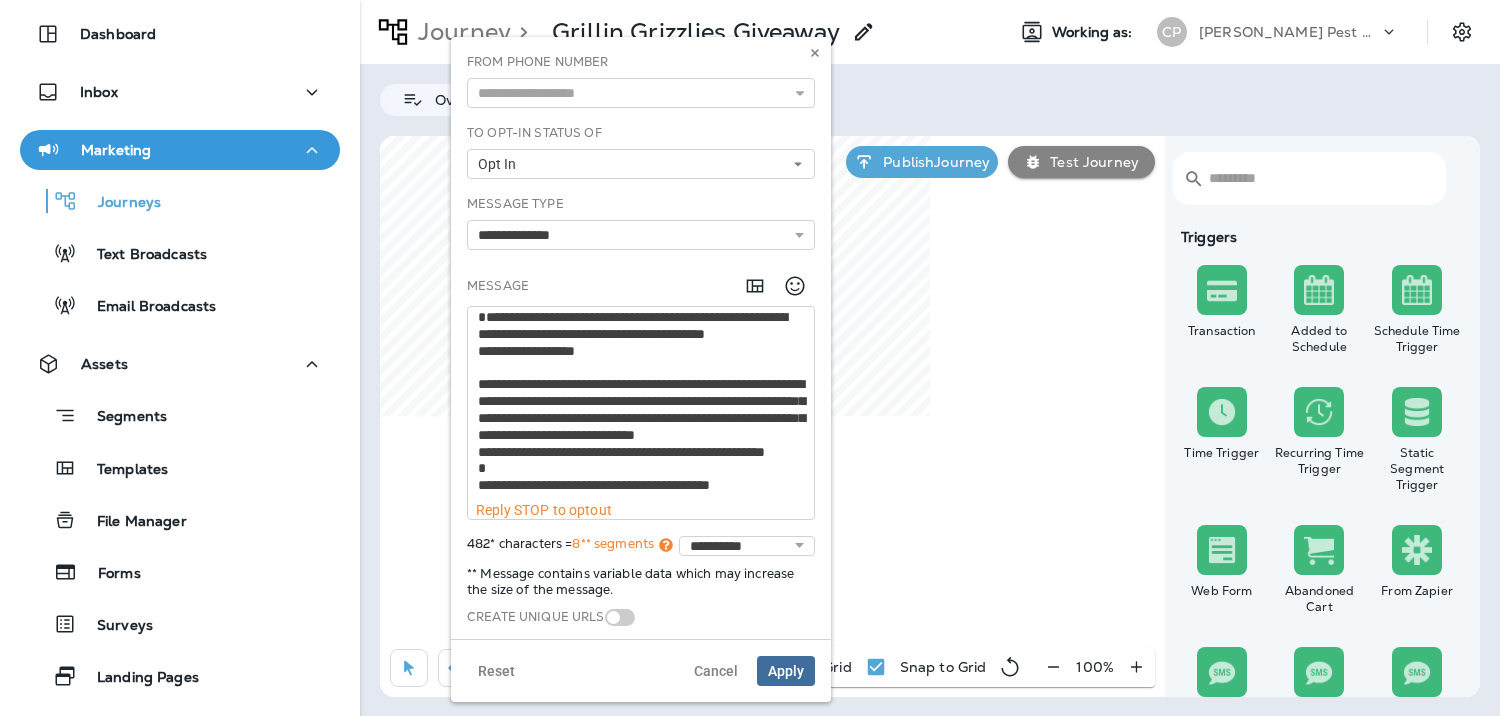 scroll, scrollTop: 51, scrollLeft: 0, axis: vertical 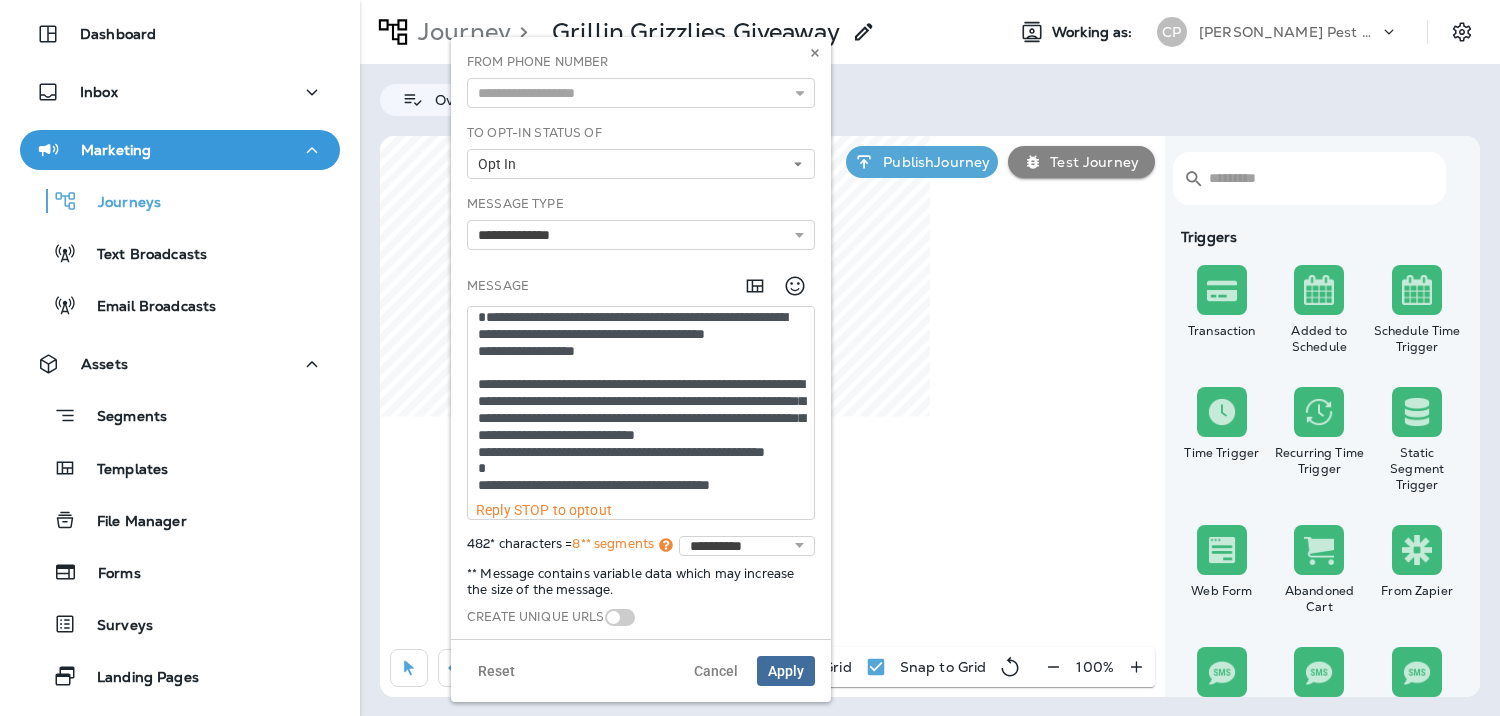 click on "**********" at bounding box center [641, 404] 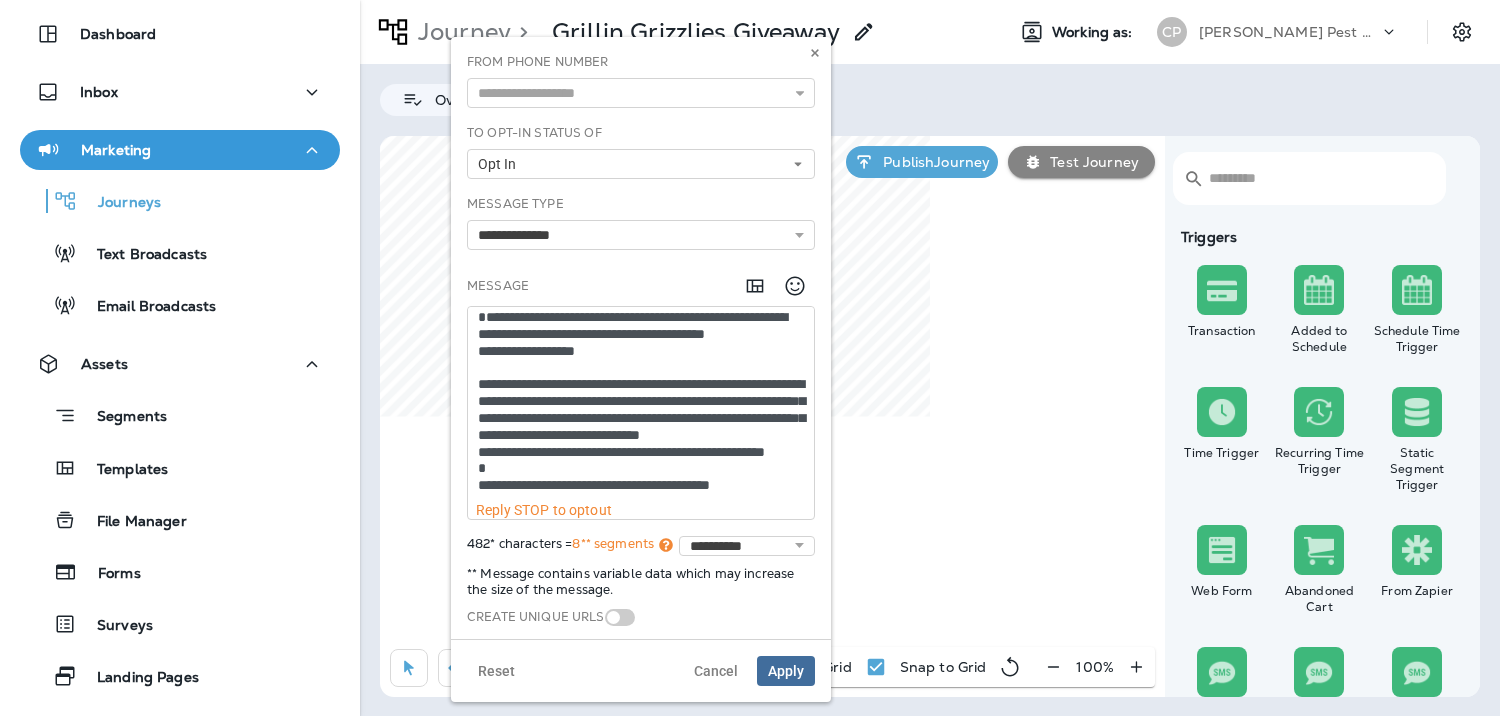 scroll, scrollTop: 18, scrollLeft: 0, axis: vertical 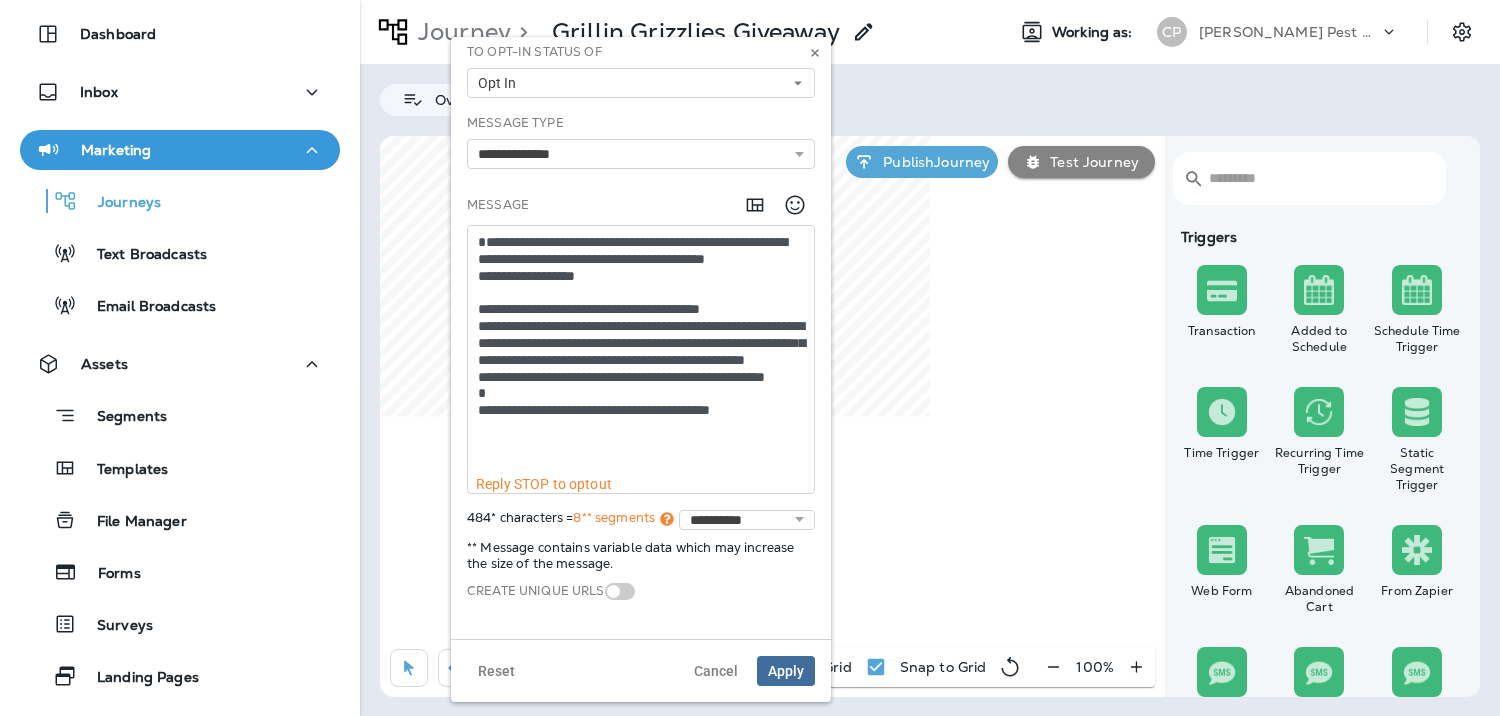 type on "**********" 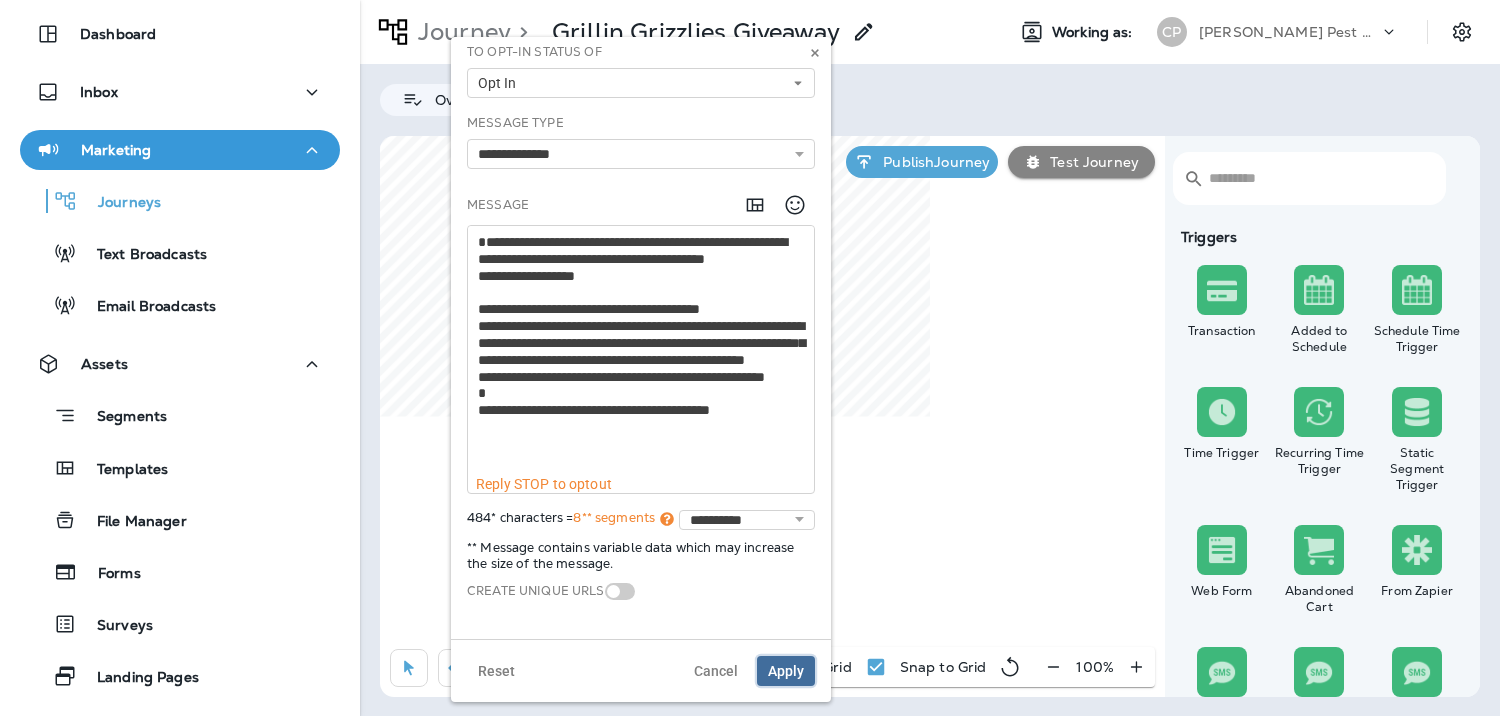 click on "Apply" at bounding box center (786, 671) 